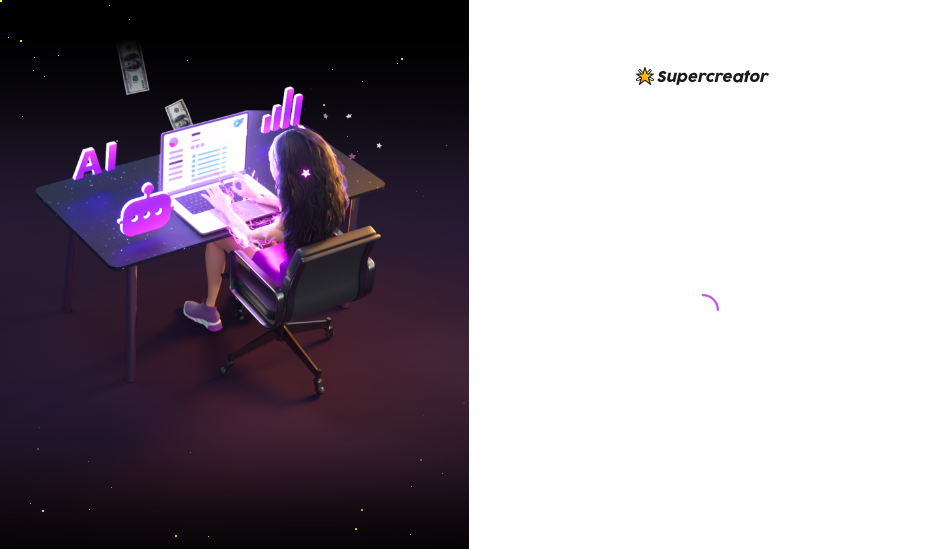 scroll, scrollTop: 0, scrollLeft: 0, axis: both 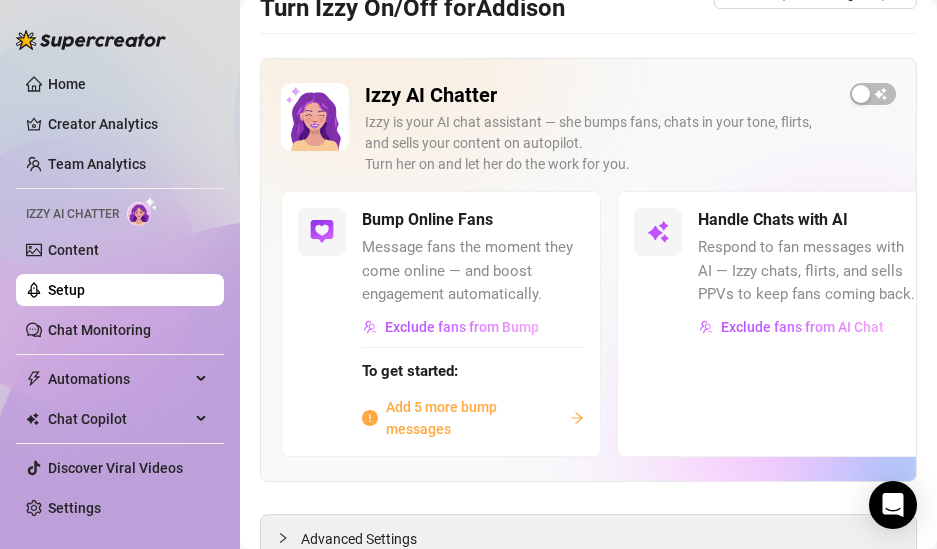drag, startPoint x: 704, startPoint y: 430, endPoint x: 927, endPoint y: 402, distance: 224.75098 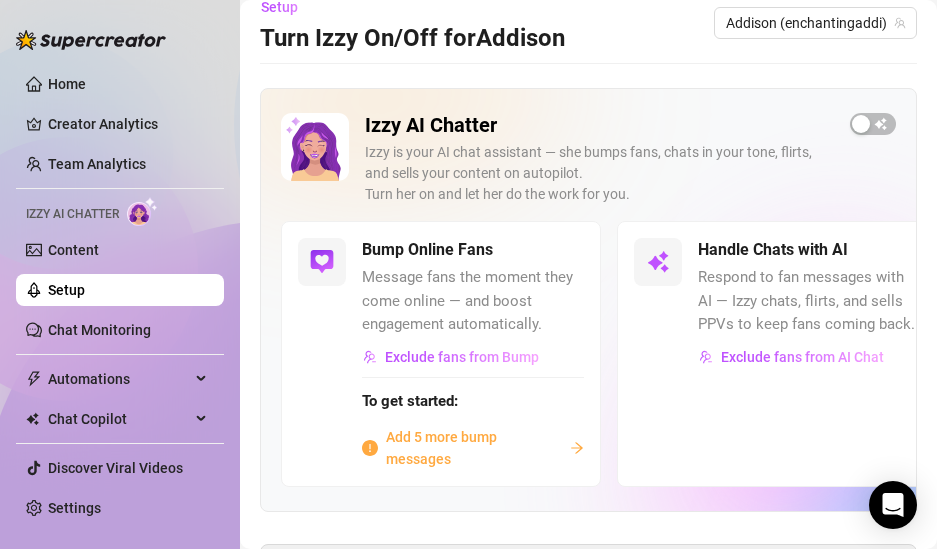 scroll, scrollTop: 0, scrollLeft: 0, axis: both 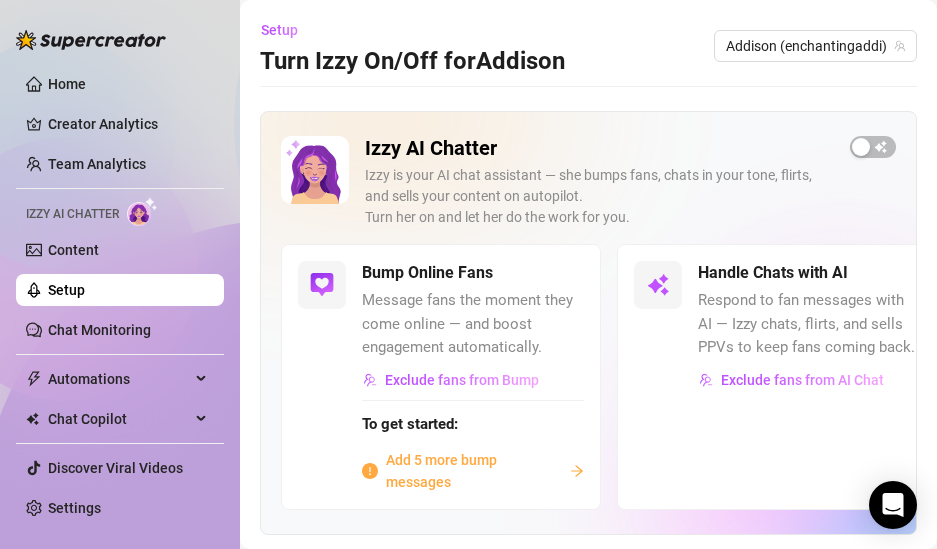 click at bounding box center (658, 285) 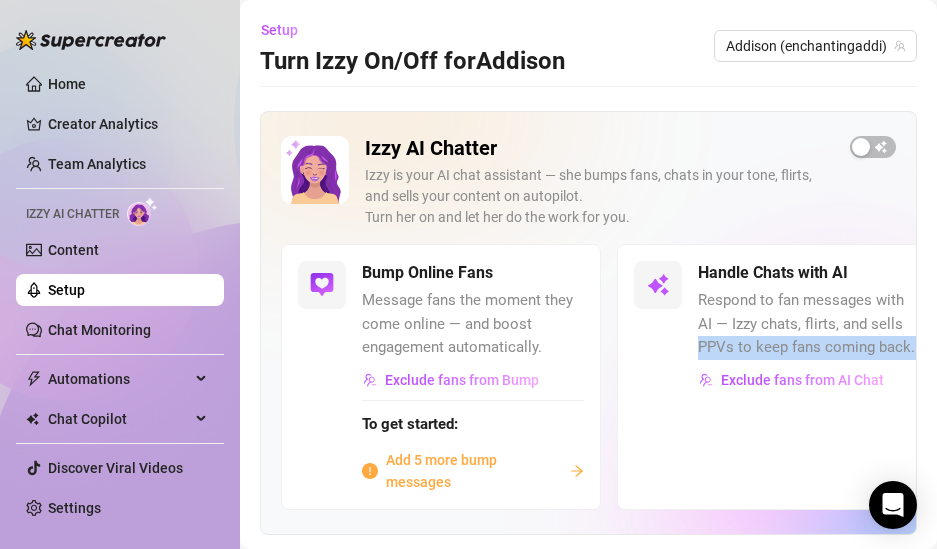 drag, startPoint x: 697, startPoint y: 345, endPoint x: 950, endPoint y: 330, distance: 253.44427 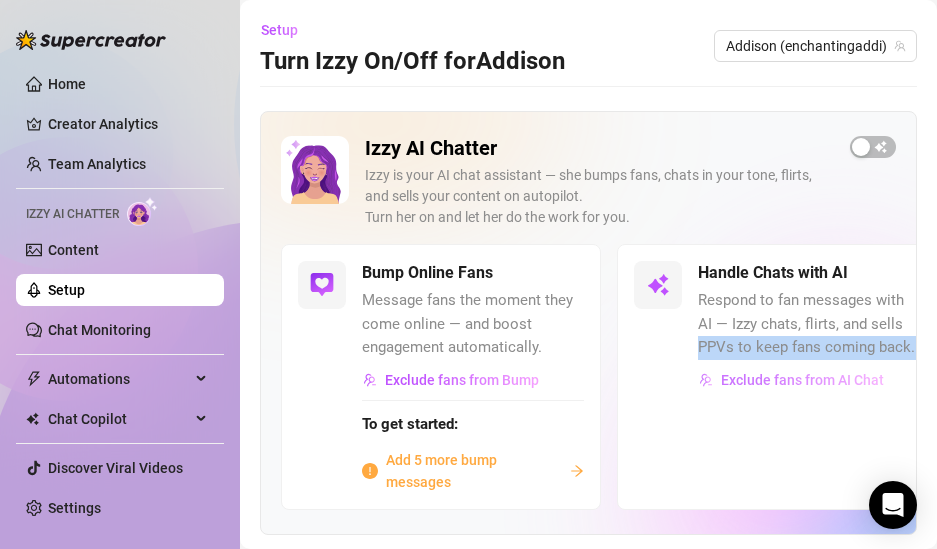 click on "Exclude fans from AI Chat" at bounding box center (802, 380) 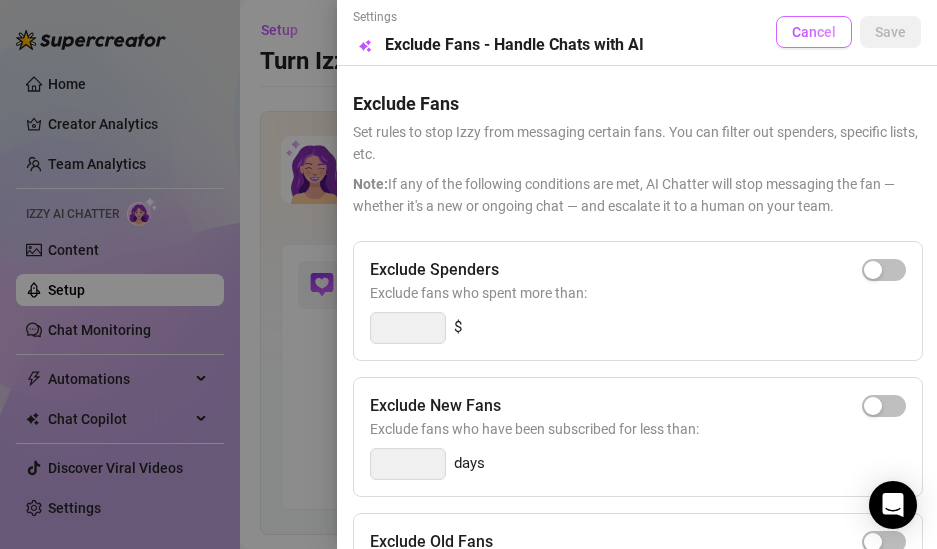 click on "Cancel" at bounding box center (814, 32) 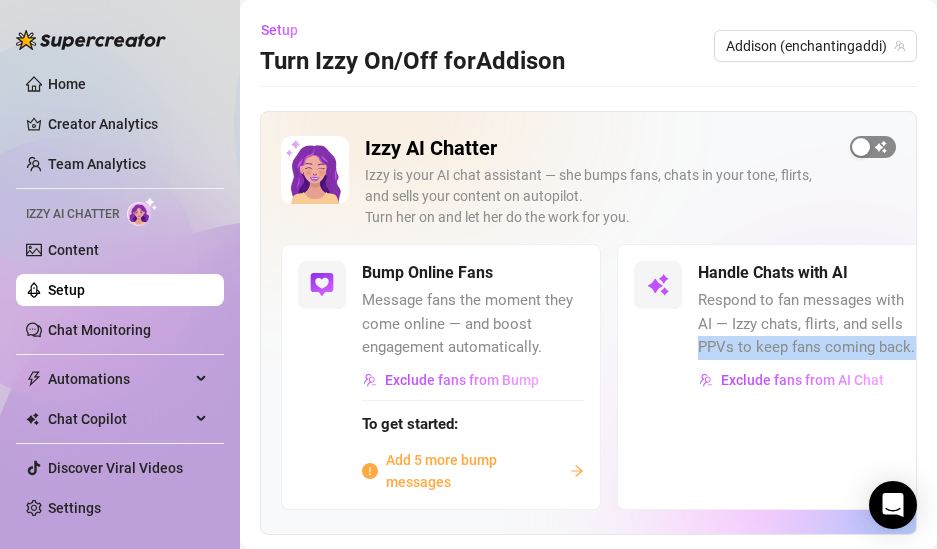 click at bounding box center [861, 147] 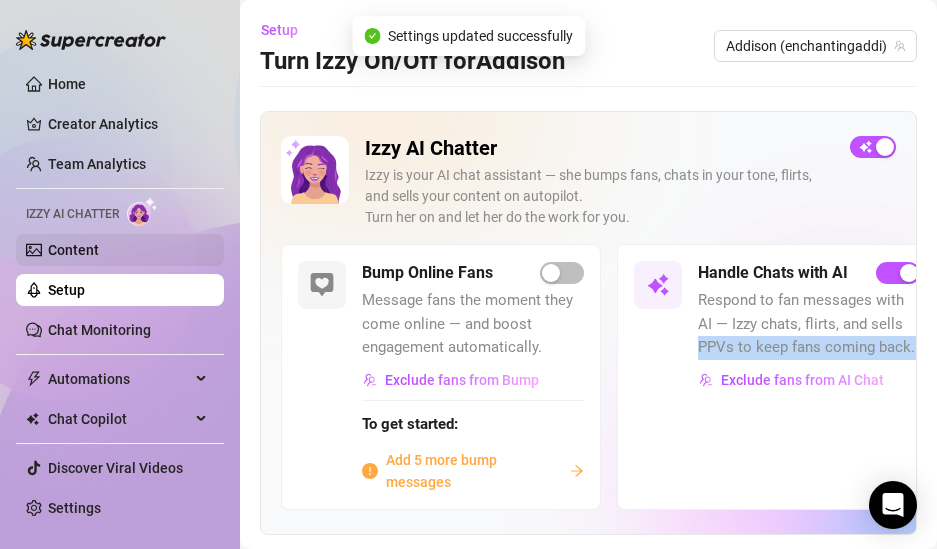 click on "Content" at bounding box center (73, 250) 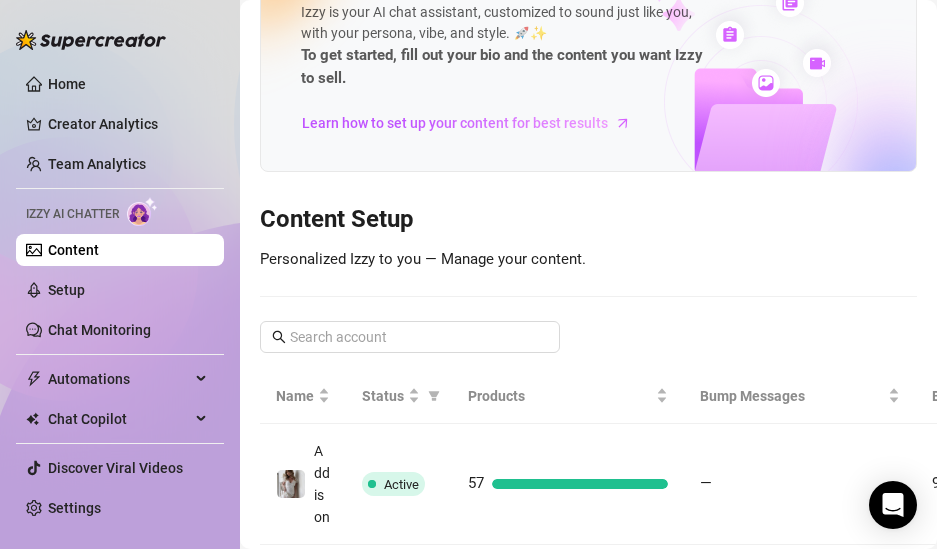 scroll, scrollTop: 78, scrollLeft: 0, axis: vertical 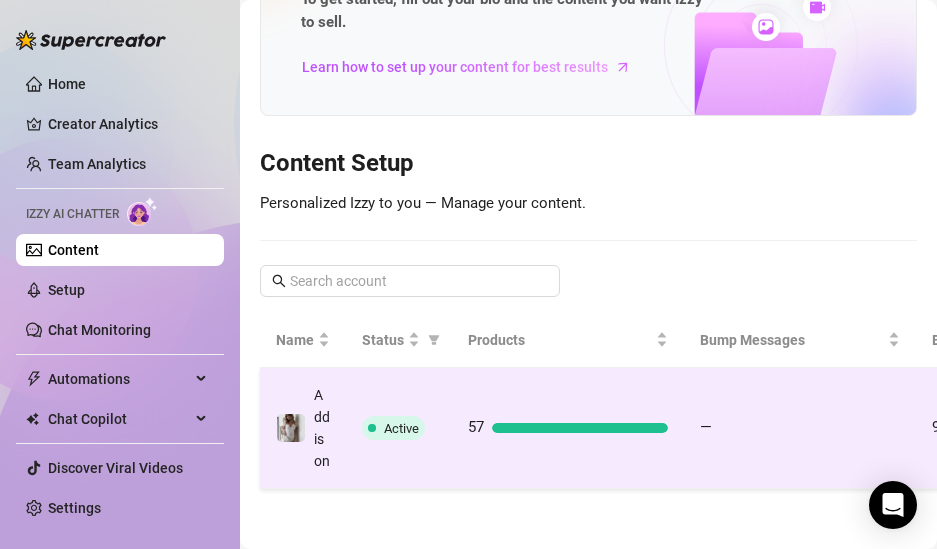 click on "—" at bounding box center [800, 428] 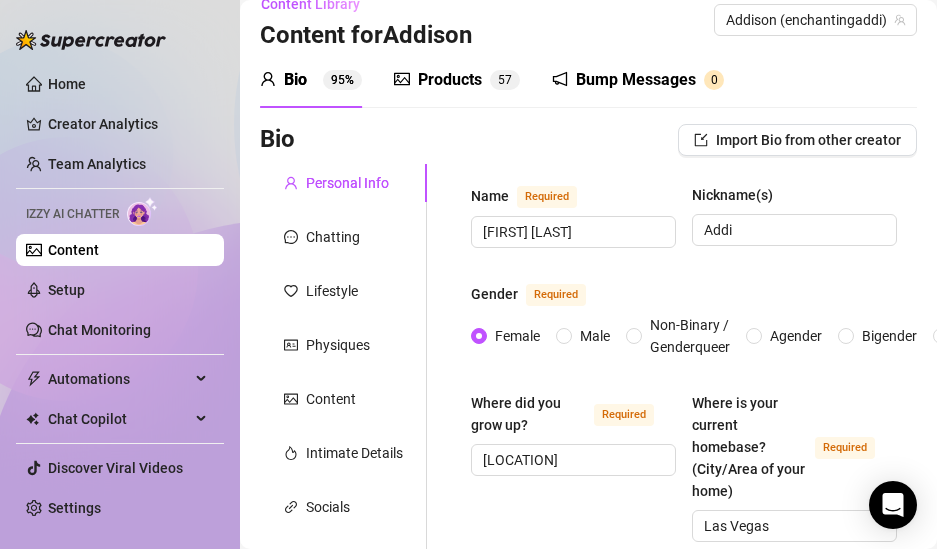 scroll, scrollTop: 0, scrollLeft: 0, axis: both 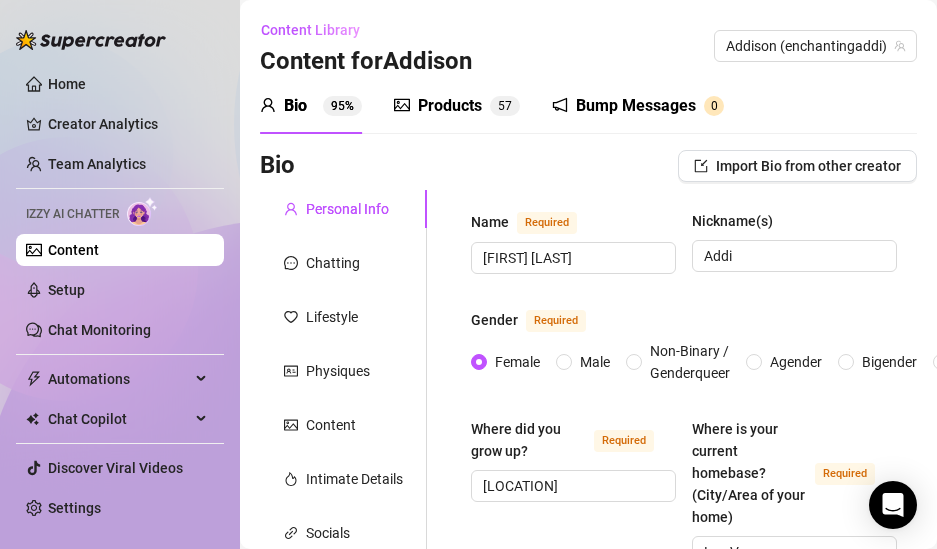 click on "Products" at bounding box center (450, 106) 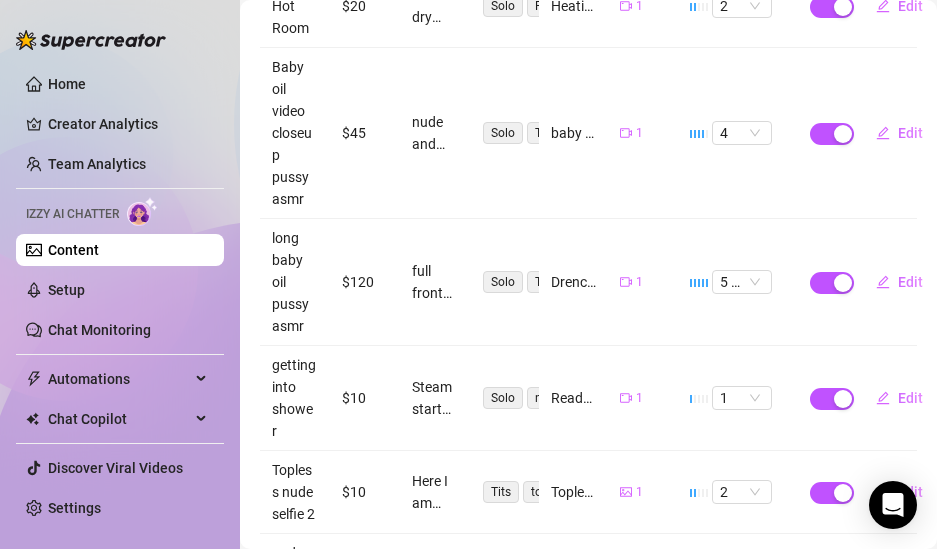 scroll, scrollTop: 834, scrollLeft: 0, axis: vertical 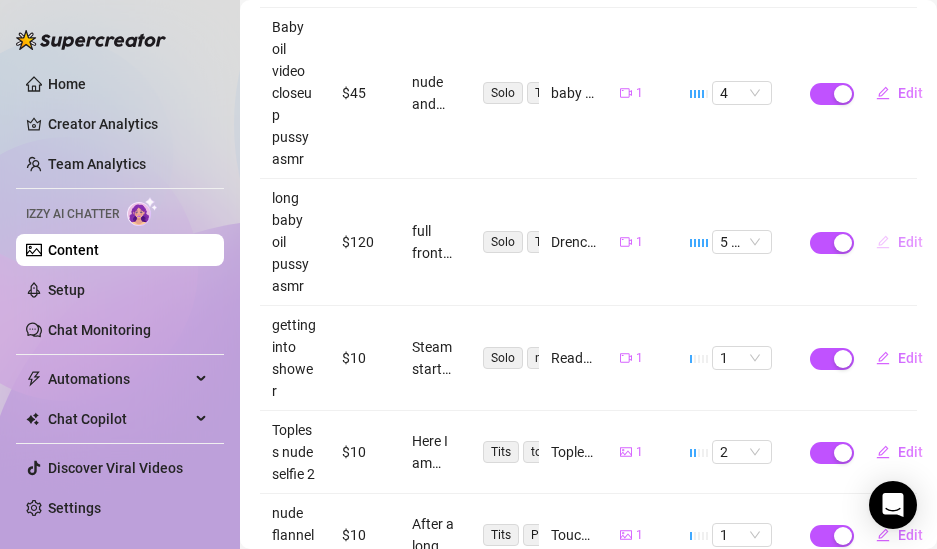click on "Edit" at bounding box center [910, 242] 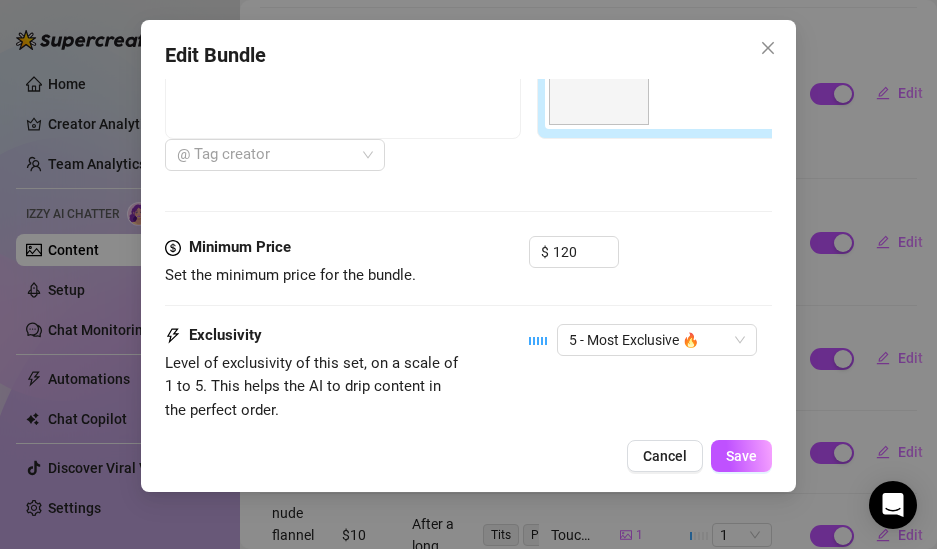 scroll, scrollTop: 828, scrollLeft: 0, axis: vertical 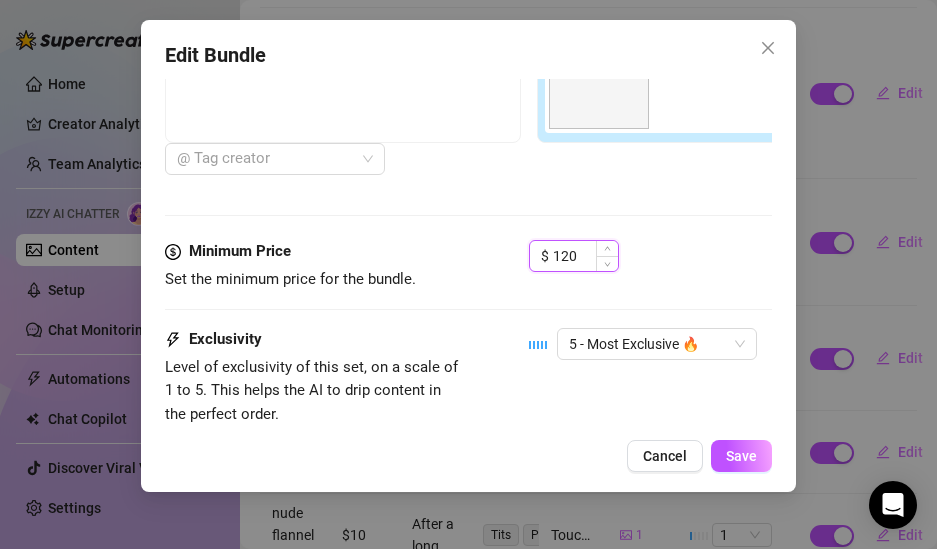 drag, startPoint x: 592, startPoint y: 257, endPoint x: 537, endPoint y: 253, distance: 55.145264 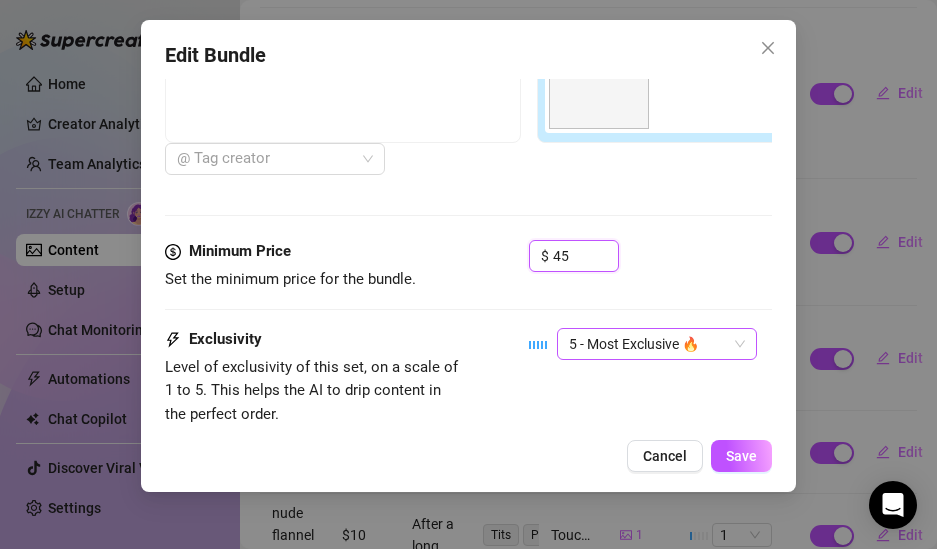 type on "4" 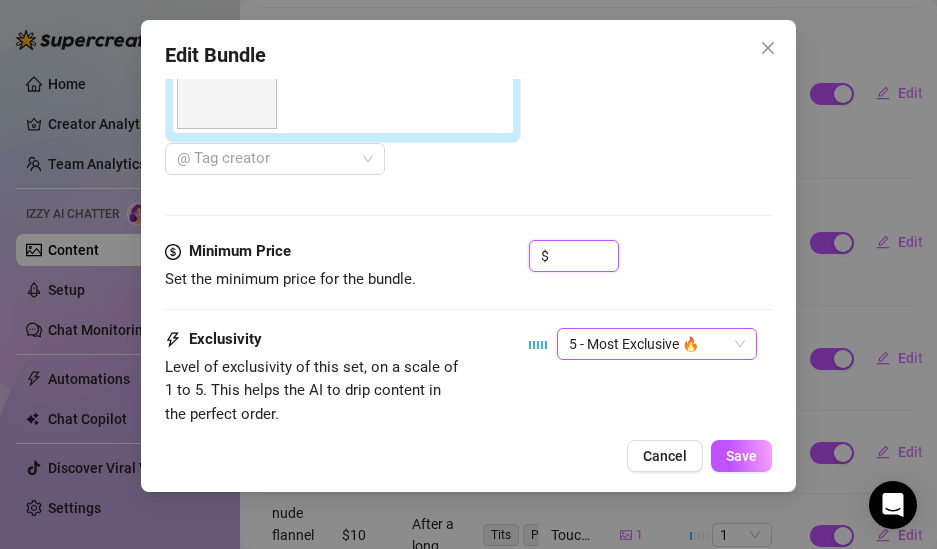 type on "6" 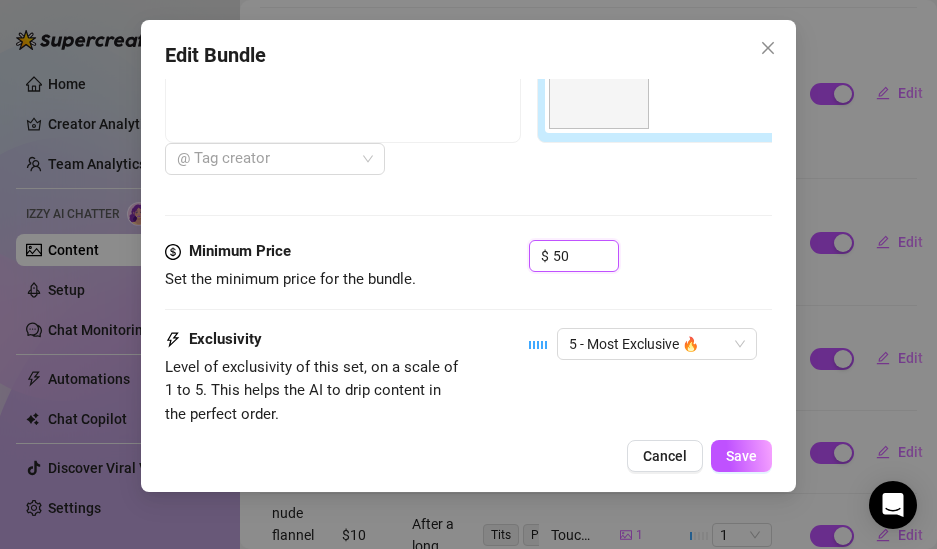 type on "50" 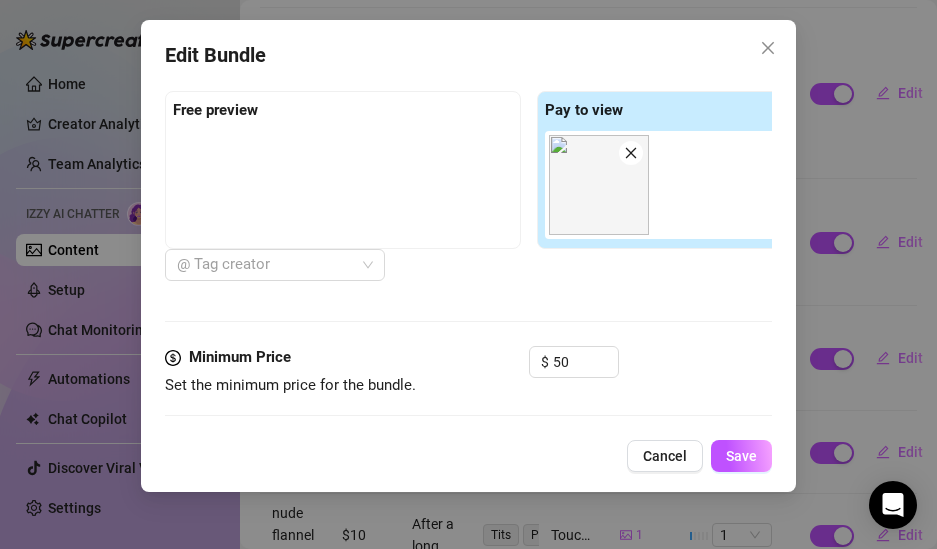 scroll, scrollTop: 725, scrollLeft: 0, axis: vertical 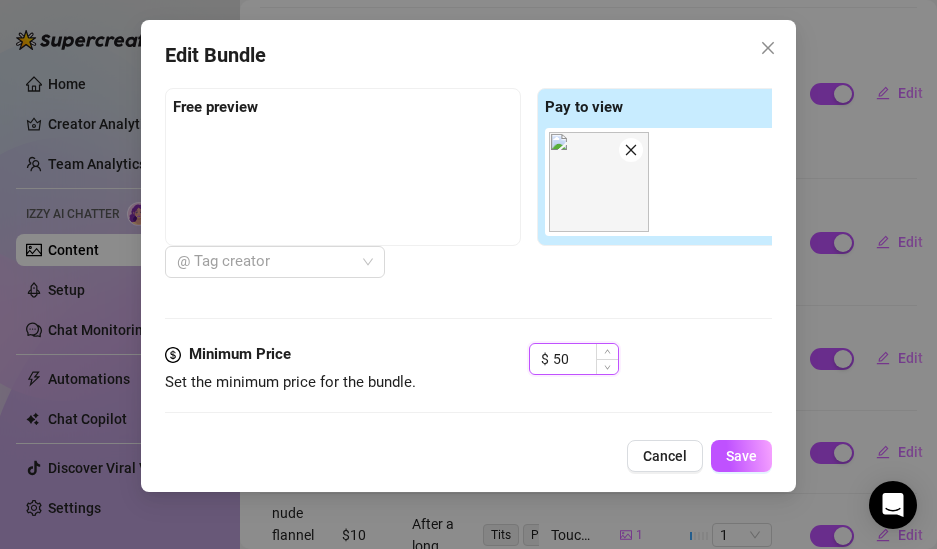 click on "50" at bounding box center (585, 359) 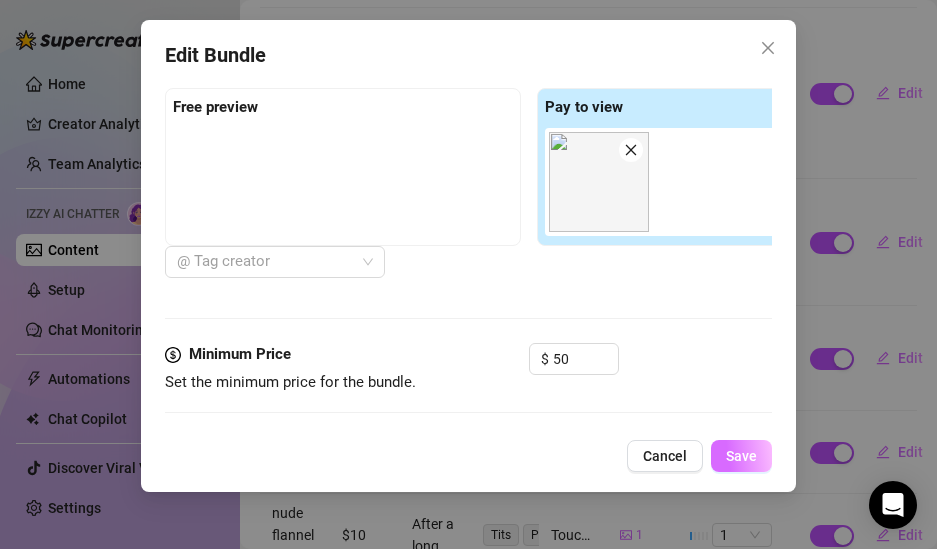 click on "Save" at bounding box center [741, 456] 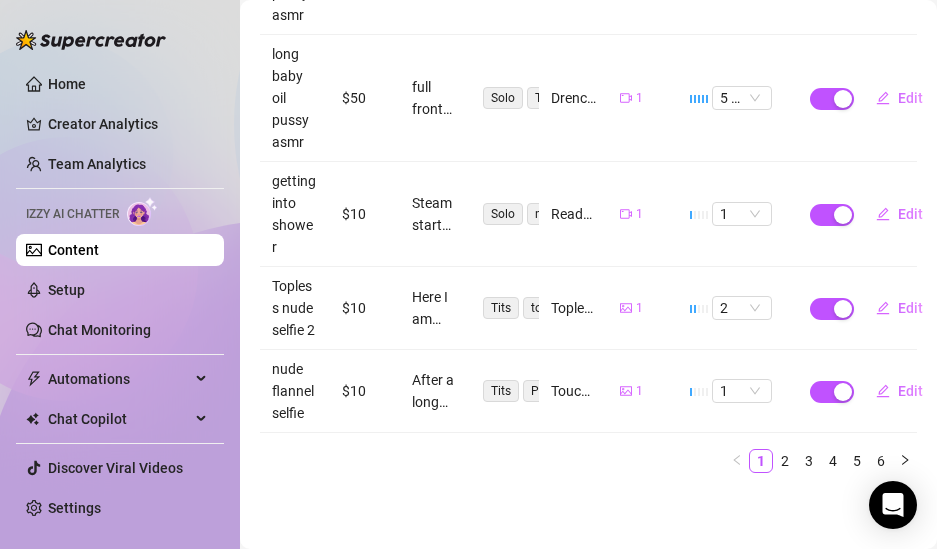 scroll, scrollTop: 1037, scrollLeft: 0, axis: vertical 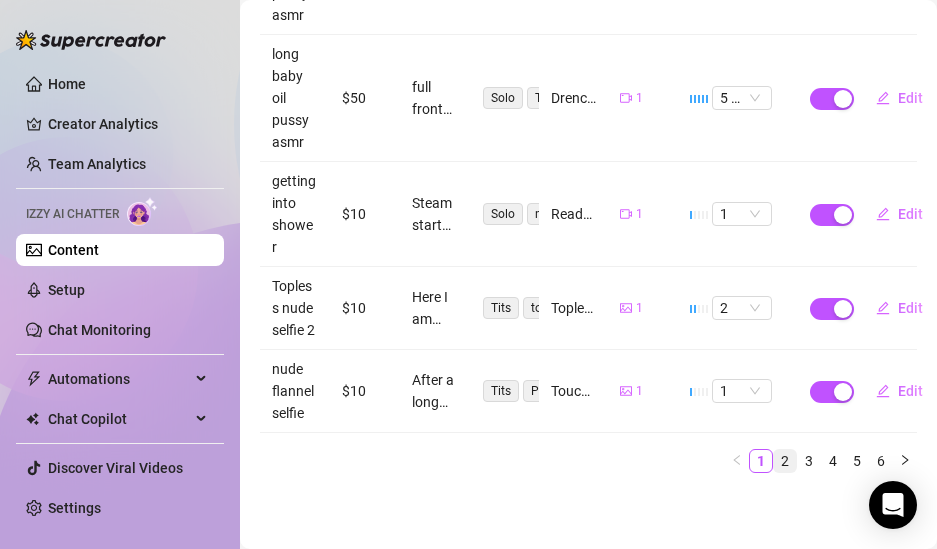 click on "2" at bounding box center (785, 461) 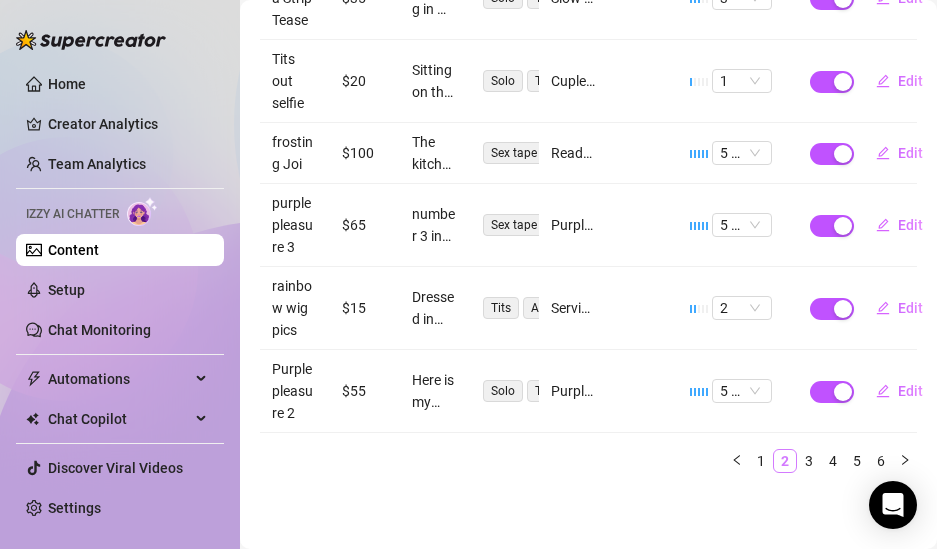 scroll, scrollTop: 817, scrollLeft: 0, axis: vertical 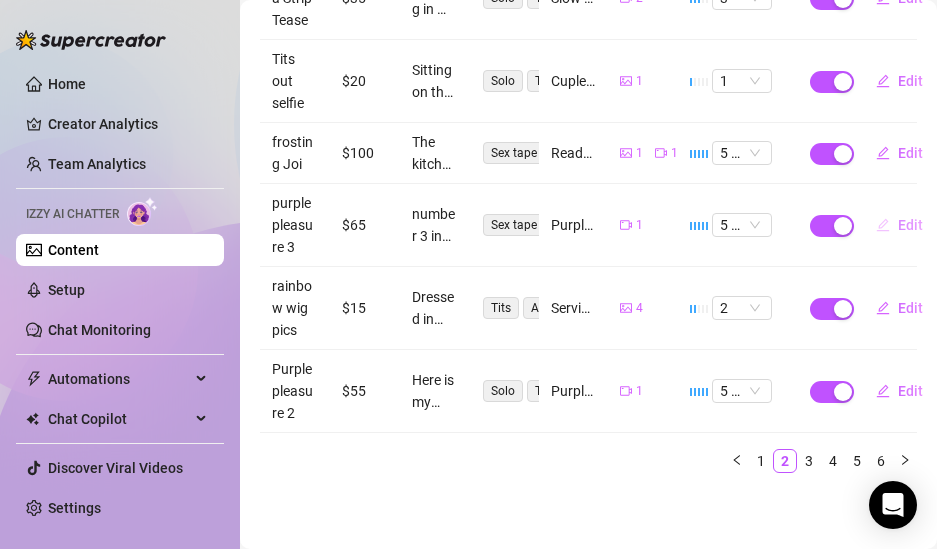 click on "Edit" at bounding box center (910, 225) 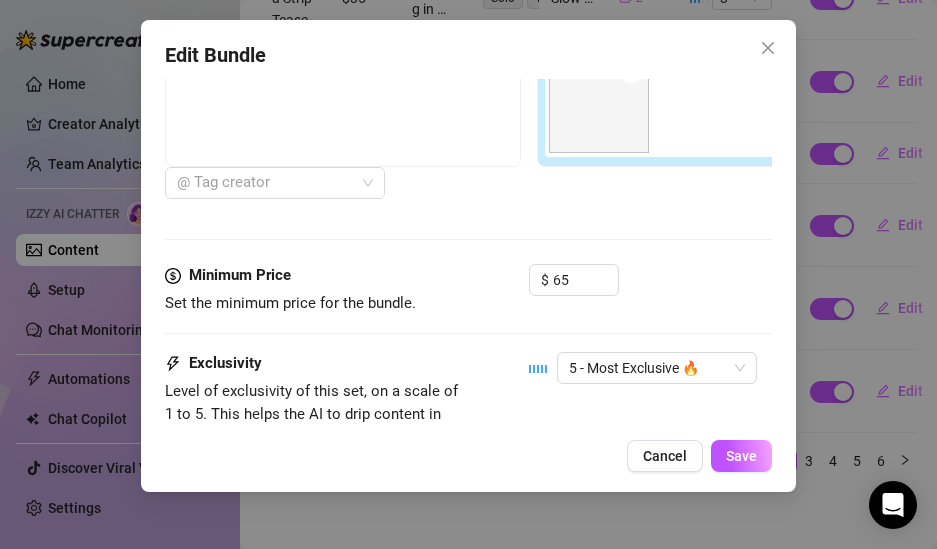 scroll, scrollTop: 966, scrollLeft: 0, axis: vertical 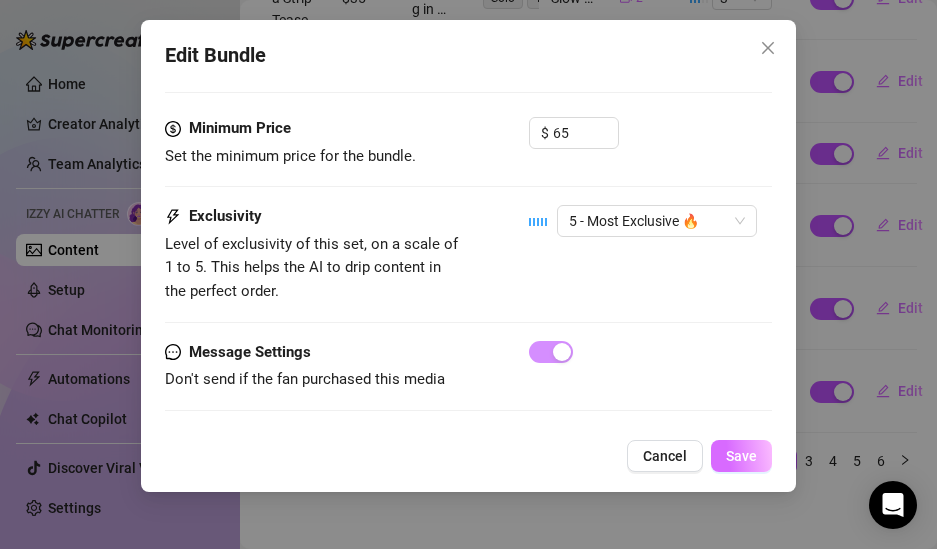 click on "Save" at bounding box center [741, 456] 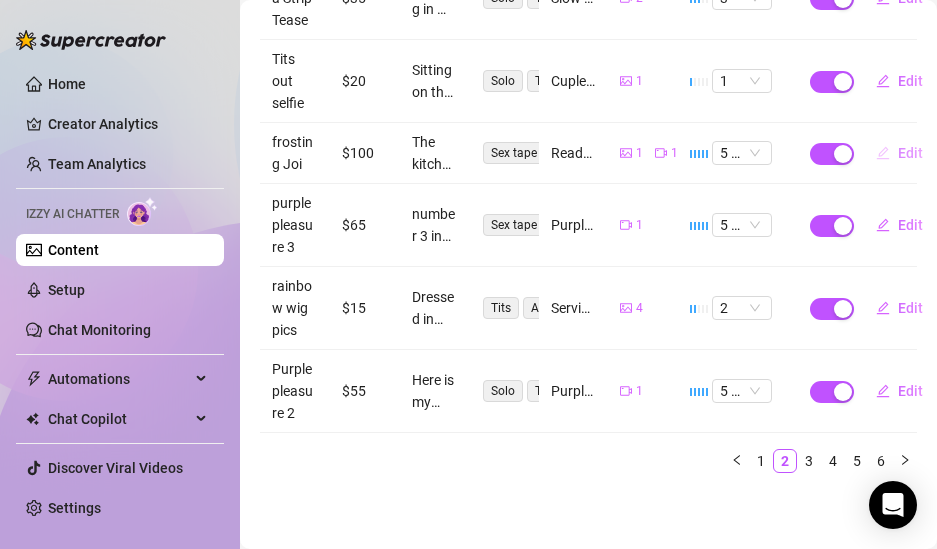 click on "Edit" at bounding box center (910, 153) 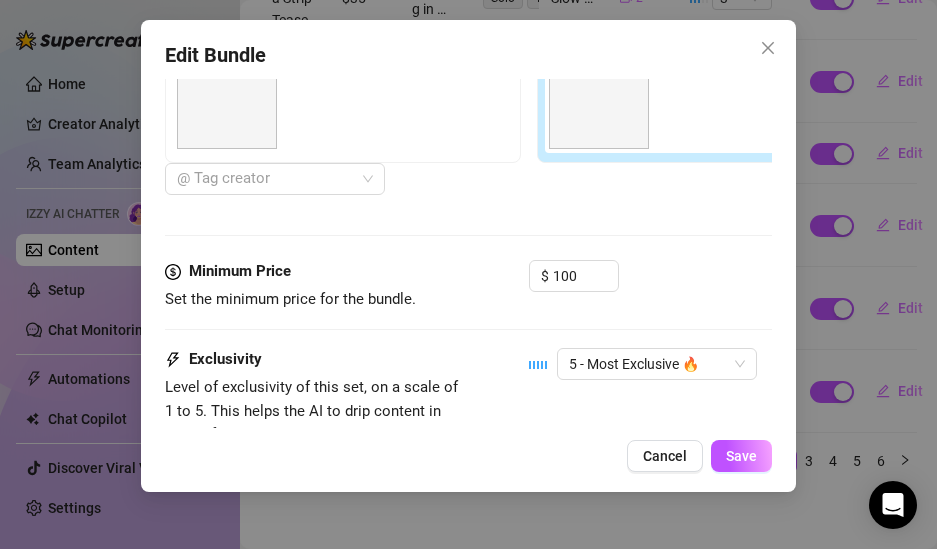 scroll, scrollTop: 868, scrollLeft: 0, axis: vertical 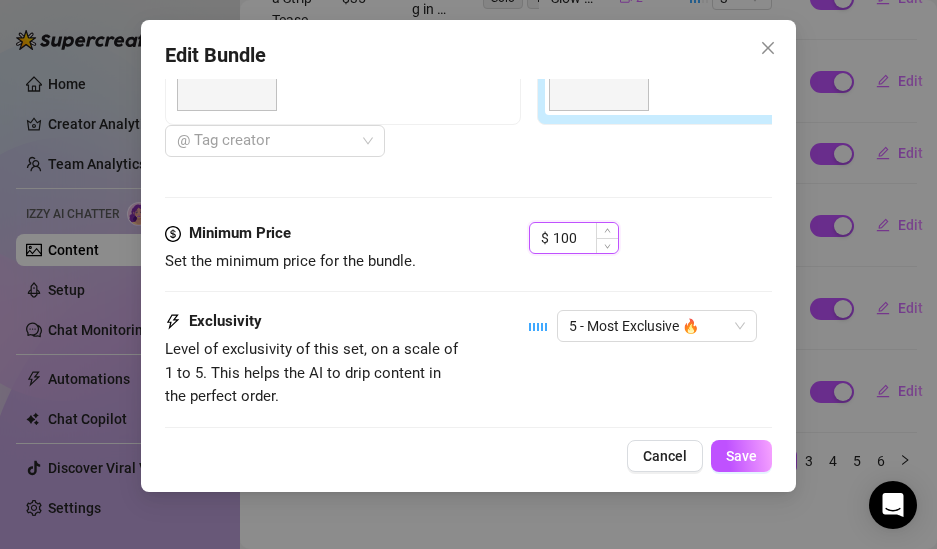 drag, startPoint x: 586, startPoint y: 236, endPoint x: 545, endPoint y: 233, distance: 41.109608 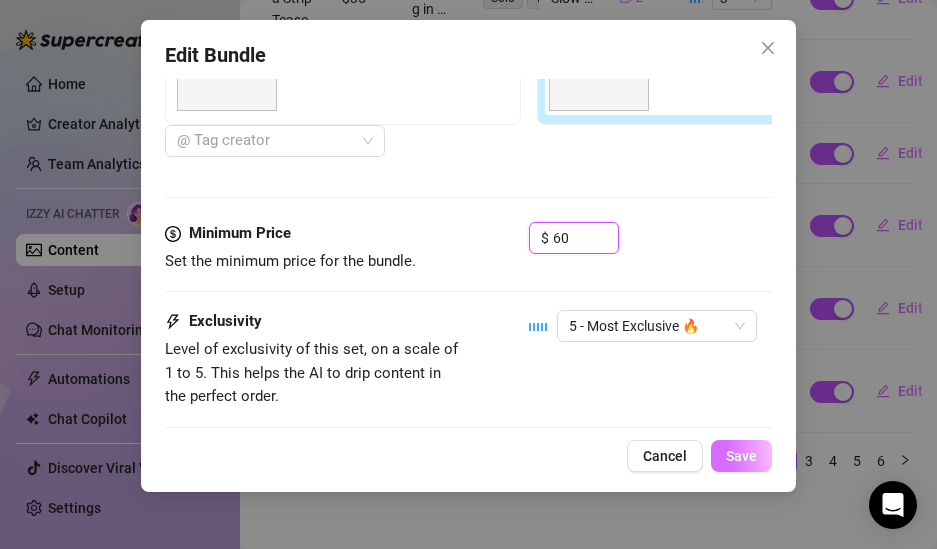 type on "60" 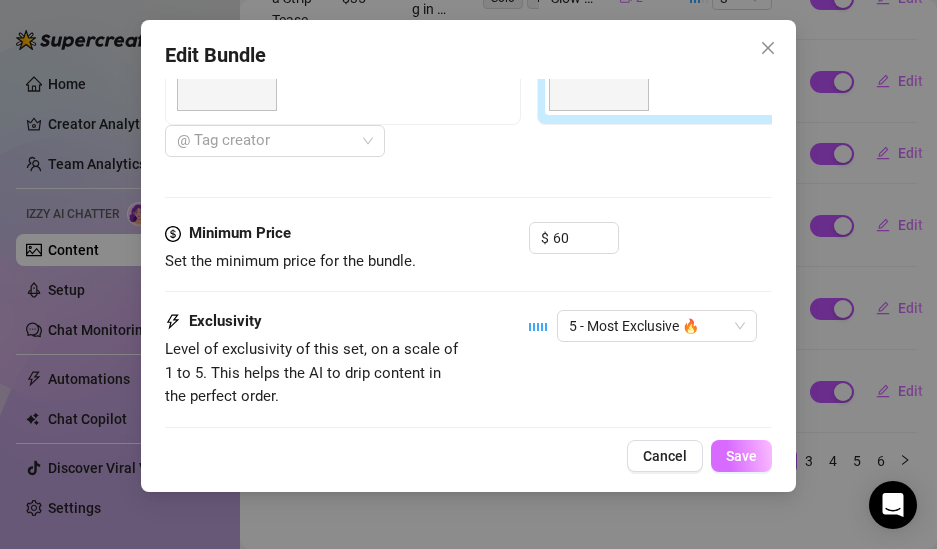 click on "Save" at bounding box center [741, 456] 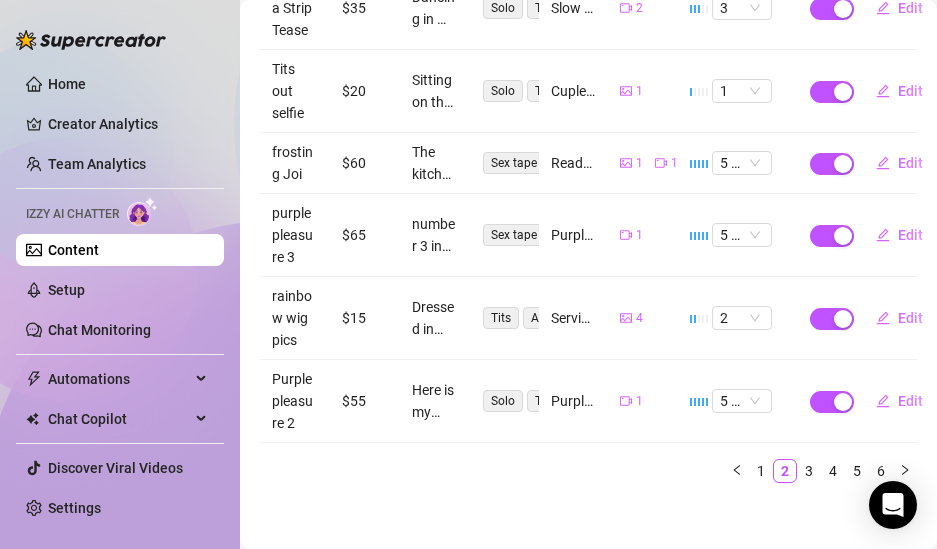 scroll, scrollTop: 817, scrollLeft: 0, axis: vertical 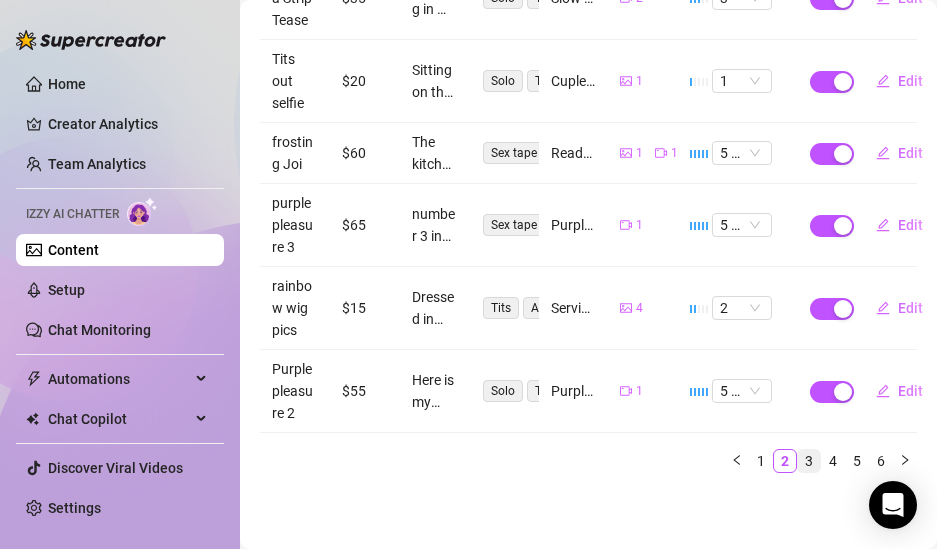 click on "3" at bounding box center (809, 461) 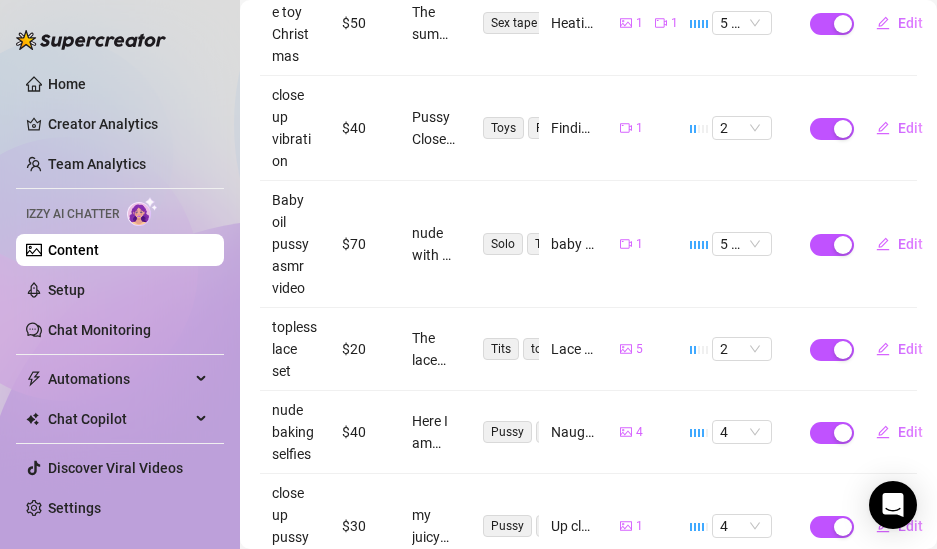 scroll, scrollTop: 590, scrollLeft: 0, axis: vertical 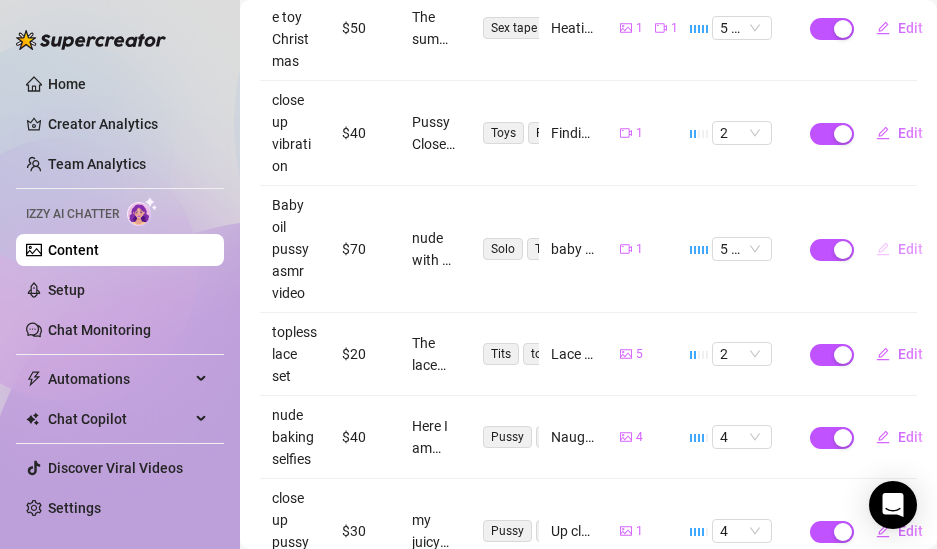 click on "Edit" at bounding box center (899, 249) 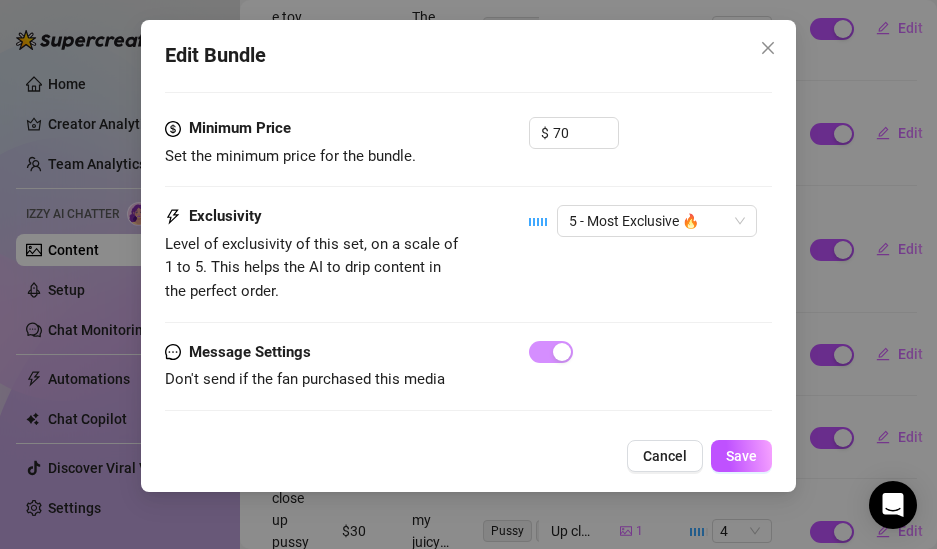 scroll, scrollTop: 966, scrollLeft: 0, axis: vertical 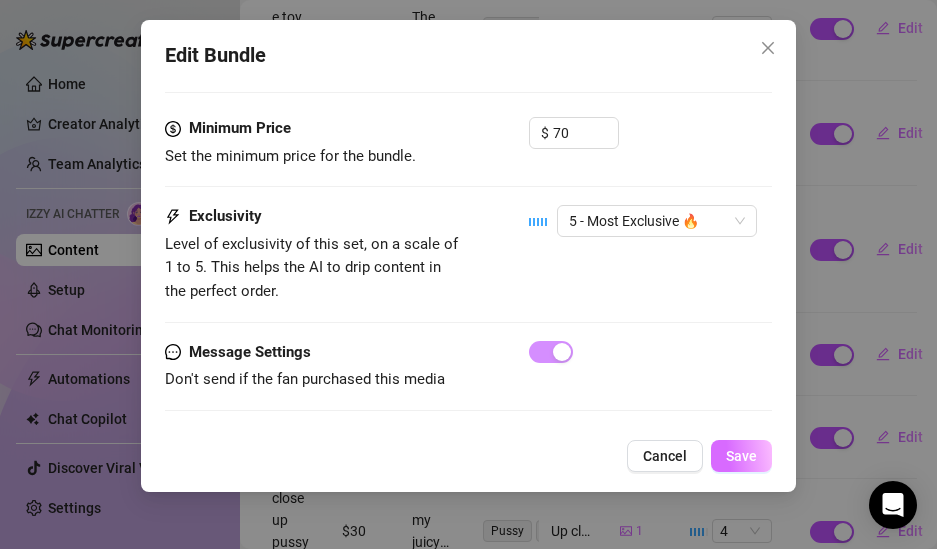 click on "Save" at bounding box center (741, 456) 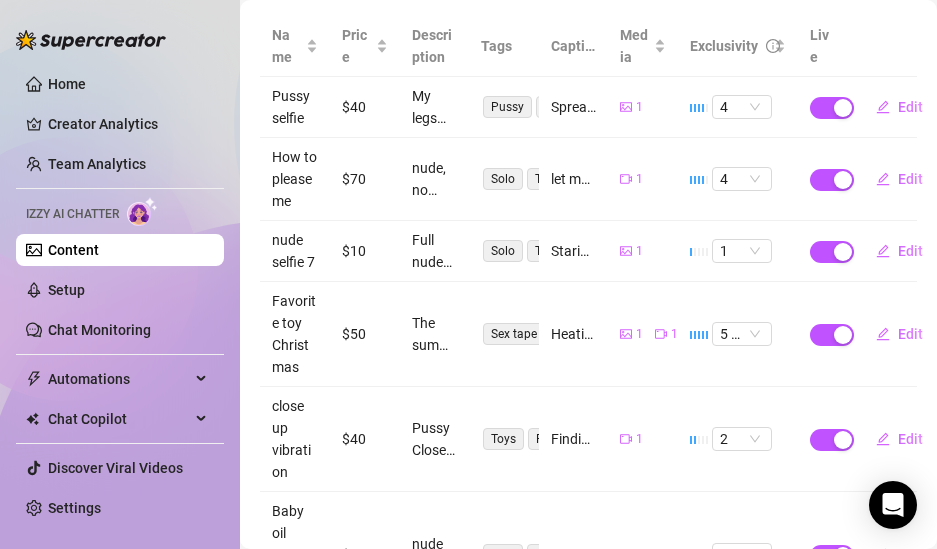 scroll, scrollTop: 276, scrollLeft: 0, axis: vertical 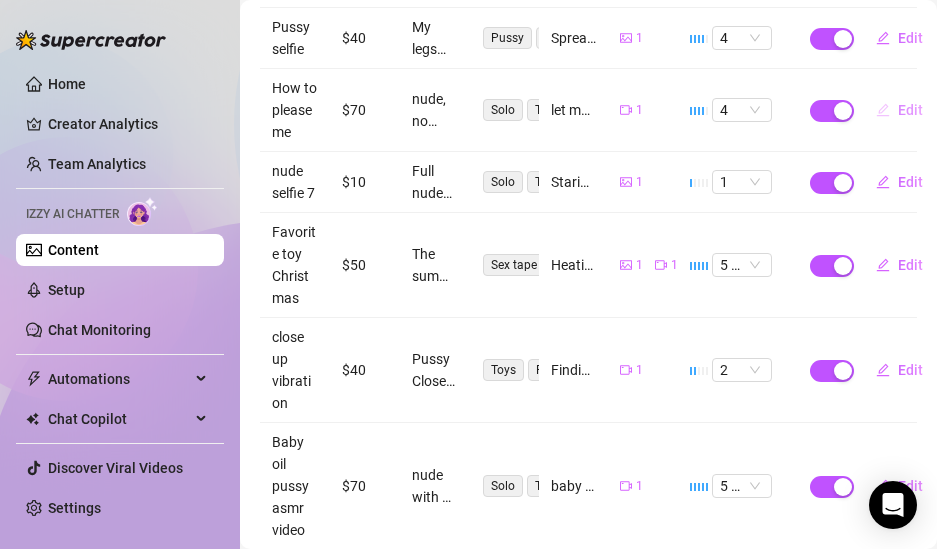 click on "Edit" at bounding box center [910, 110] 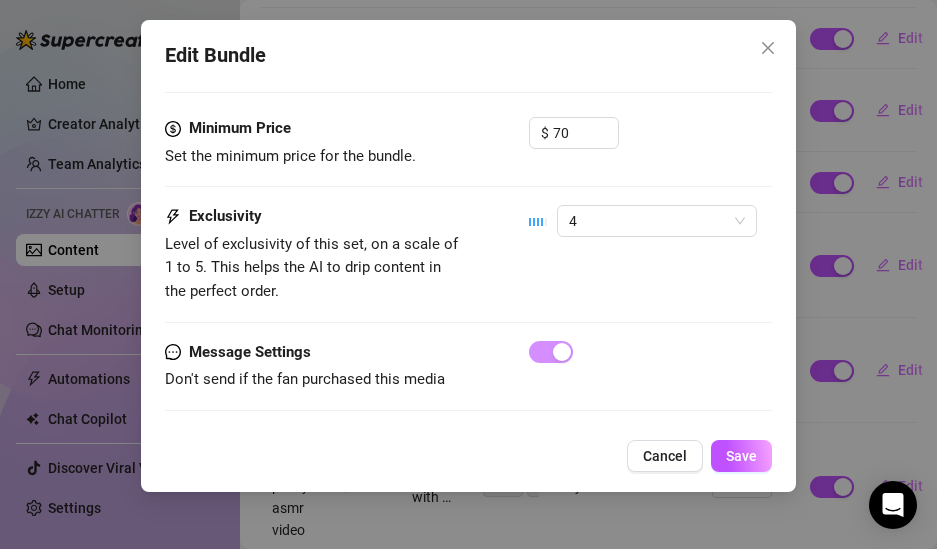 scroll, scrollTop: 966, scrollLeft: 0, axis: vertical 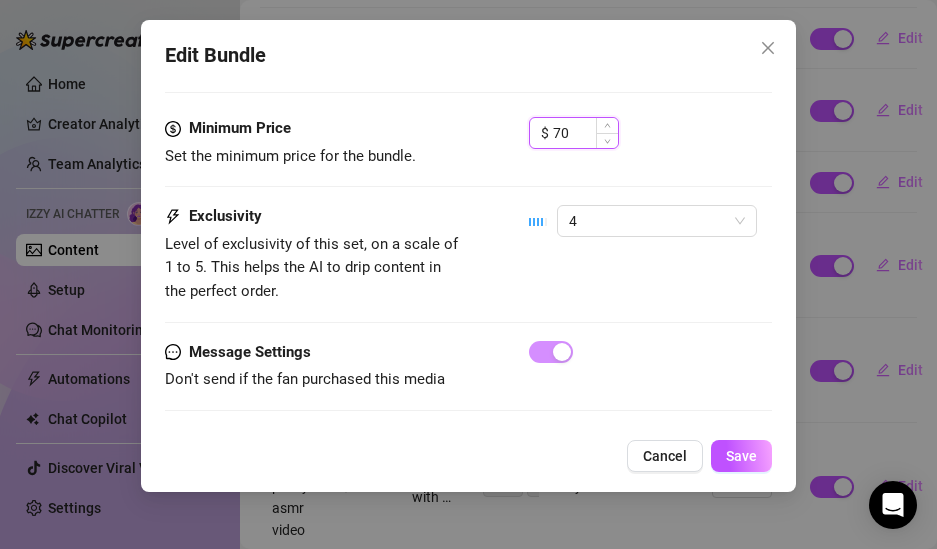 drag, startPoint x: 578, startPoint y: 116, endPoint x: 548, endPoint y: 117, distance: 30.016663 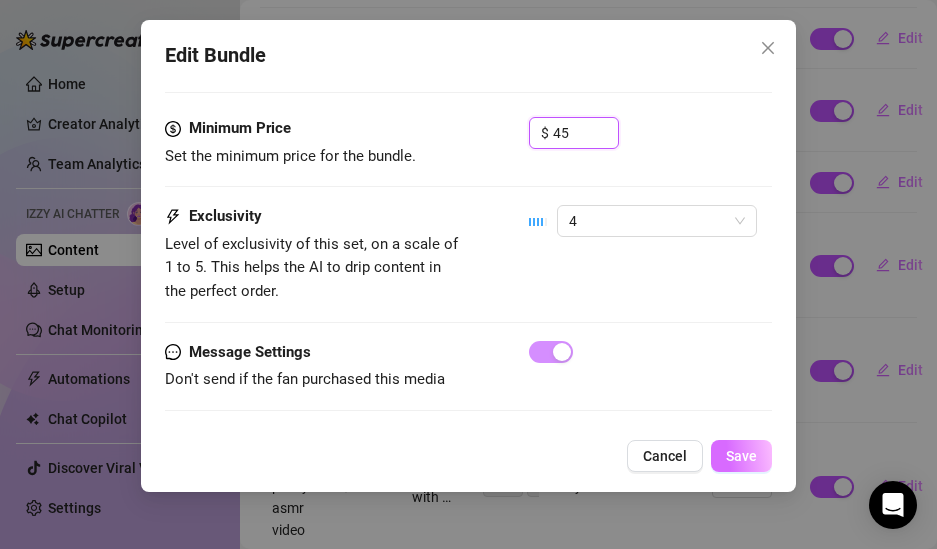 type on "45" 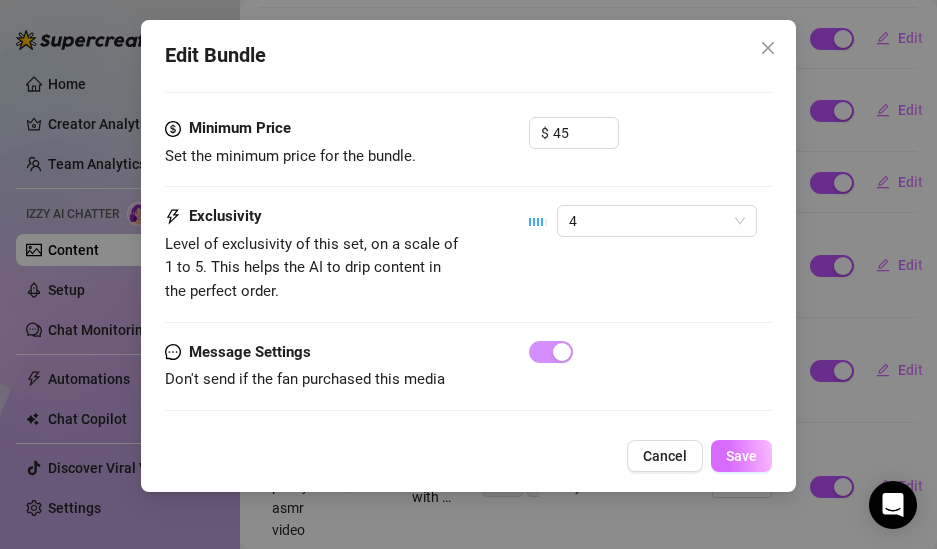 click on "Save" at bounding box center [741, 456] 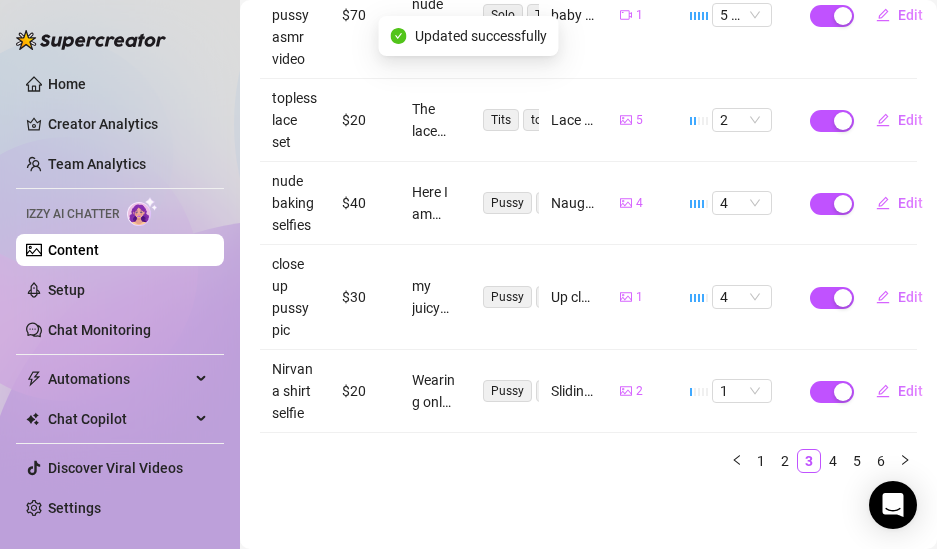 scroll, scrollTop: 883, scrollLeft: 0, axis: vertical 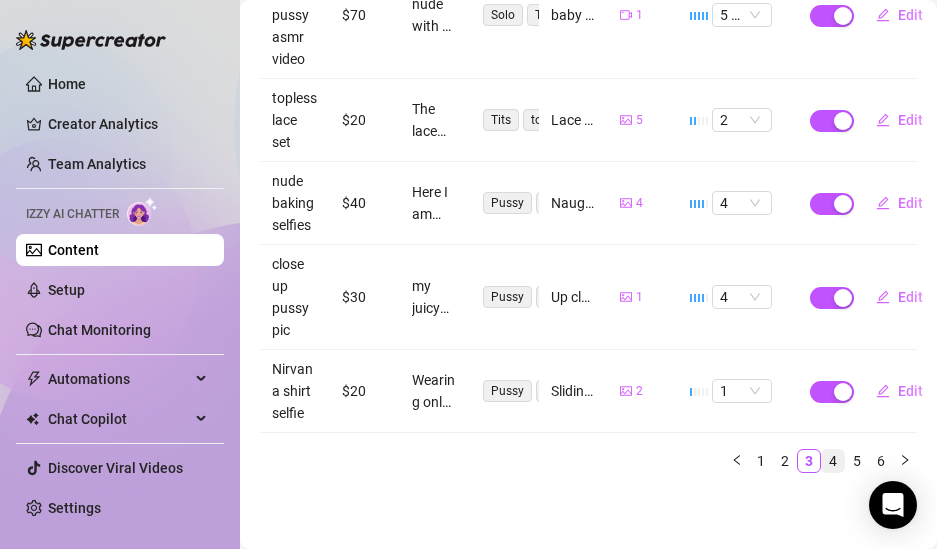 click on "4" at bounding box center [833, 461] 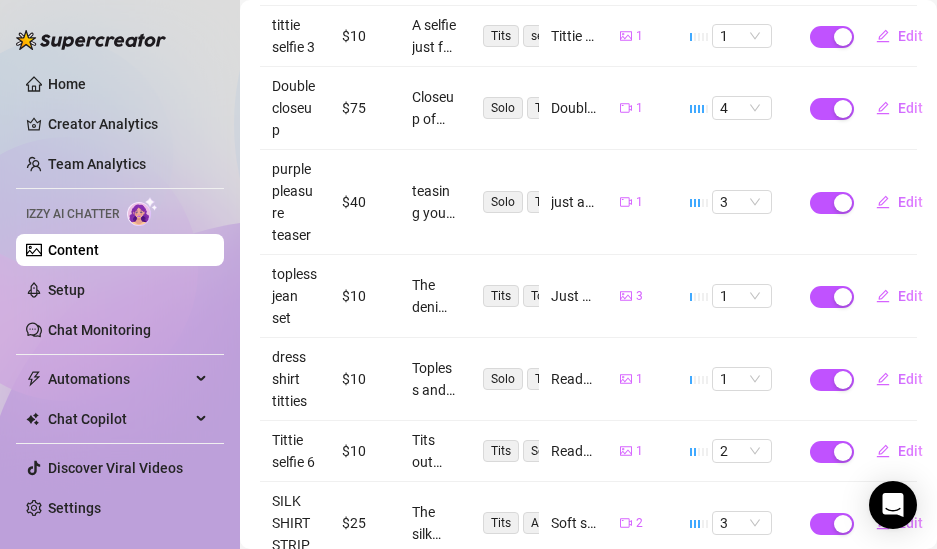scroll, scrollTop: 498, scrollLeft: 0, axis: vertical 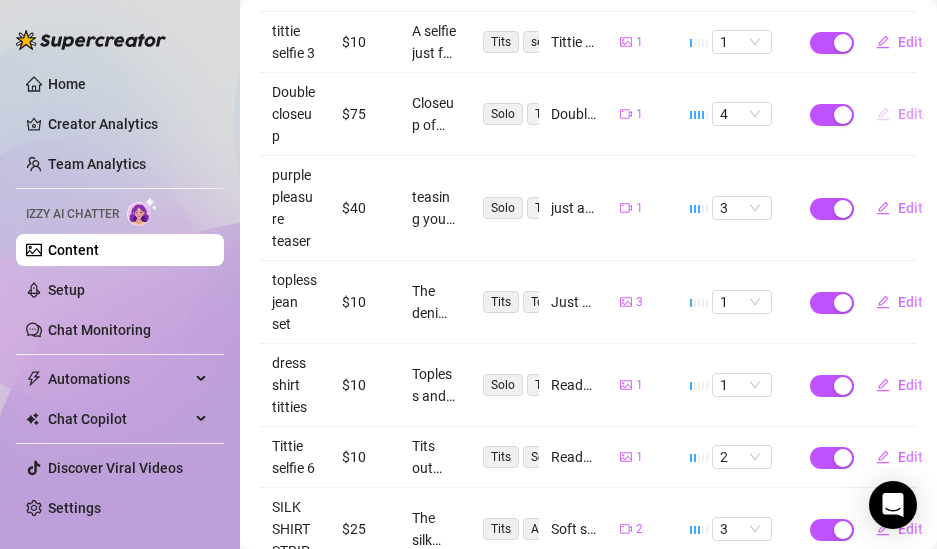 click on "Edit" at bounding box center (899, 114) 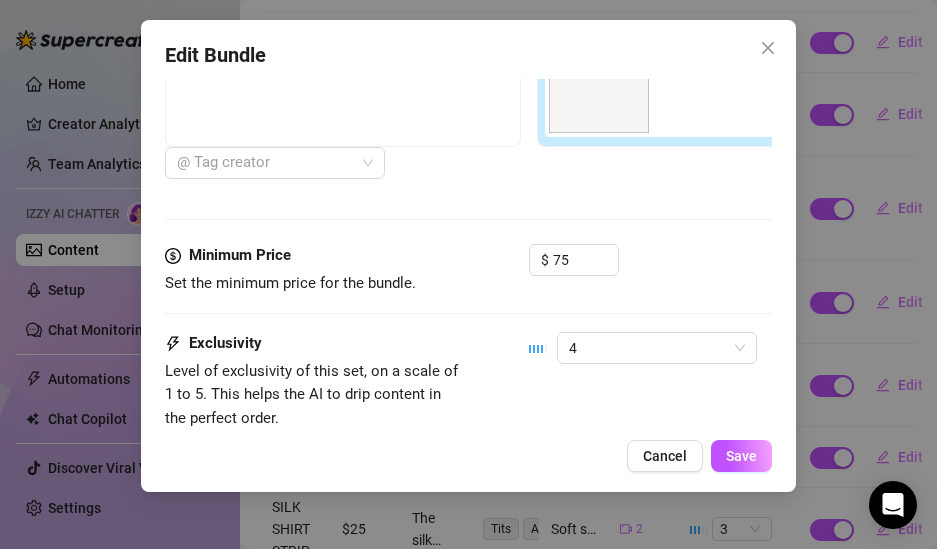 scroll, scrollTop: 828, scrollLeft: 0, axis: vertical 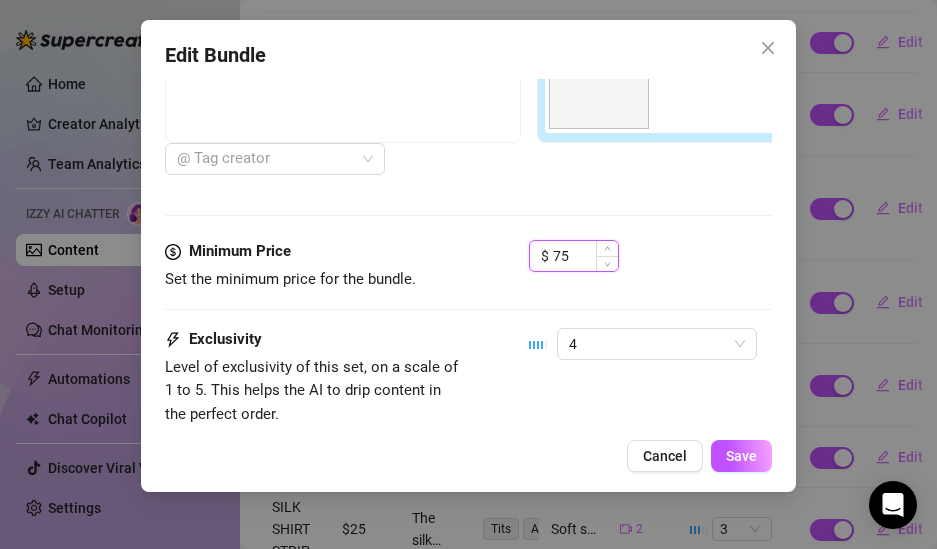 drag, startPoint x: 578, startPoint y: 251, endPoint x: 534, endPoint y: 253, distance: 44.04543 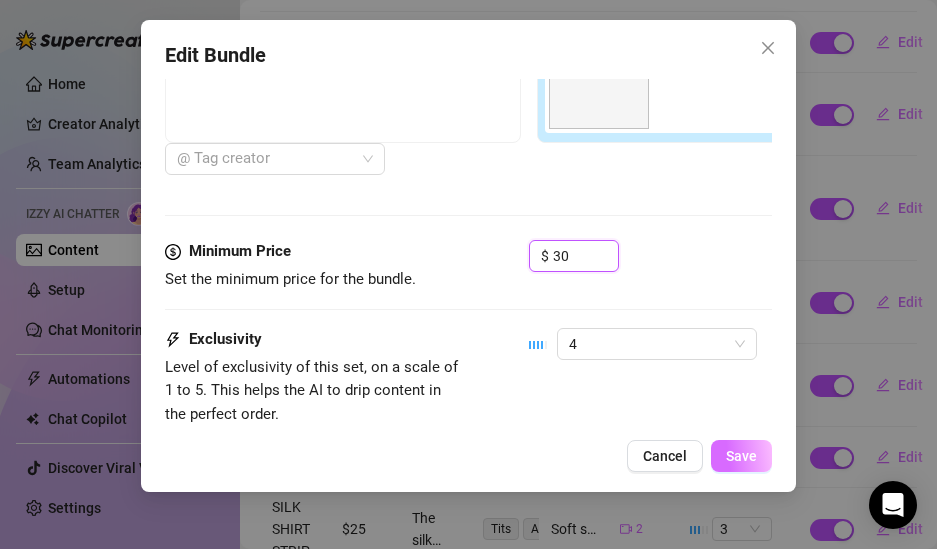 type on "30" 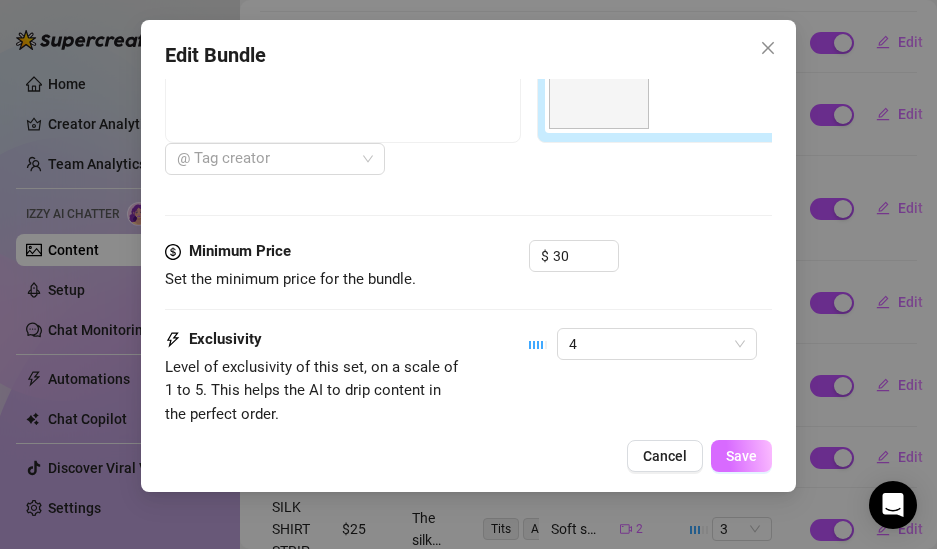 click on "Save" at bounding box center [741, 456] 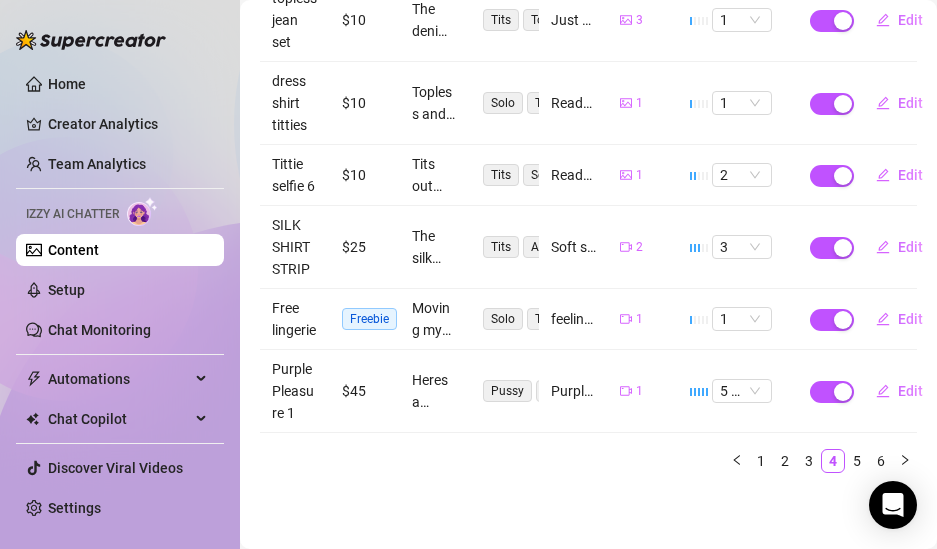 scroll, scrollTop: 883, scrollLeft: 0, axis: vertical 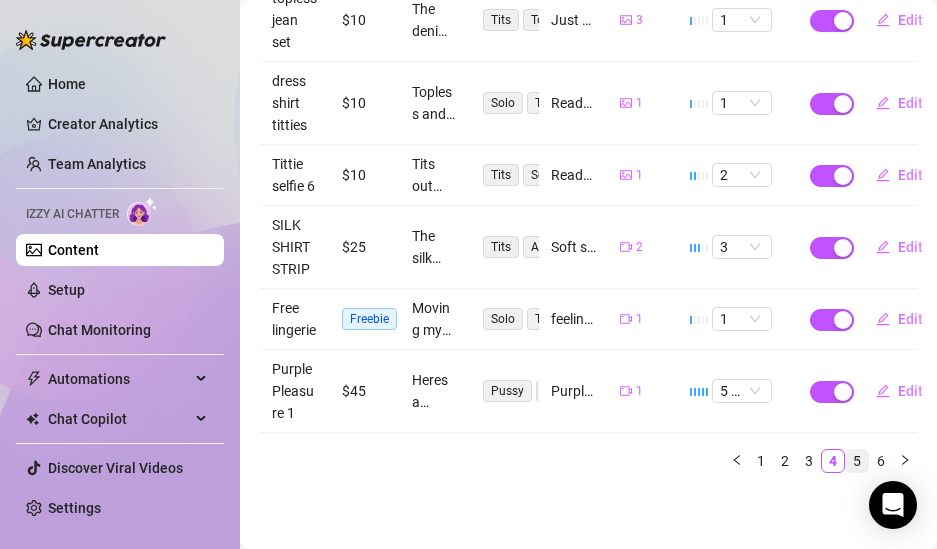 click on "5" at bounding box center (857, 461) 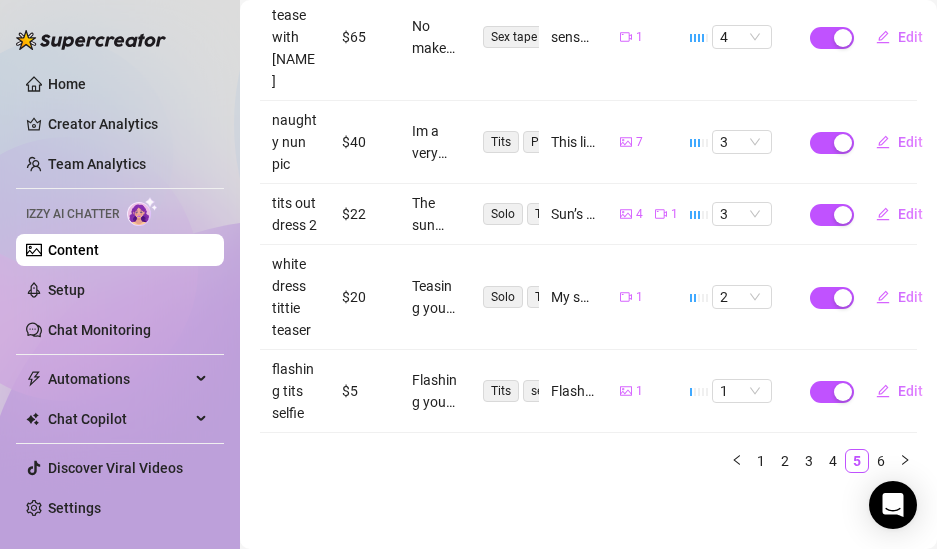 scroll, scrollTop: 861, scrollLeft: 0, axis: vertical 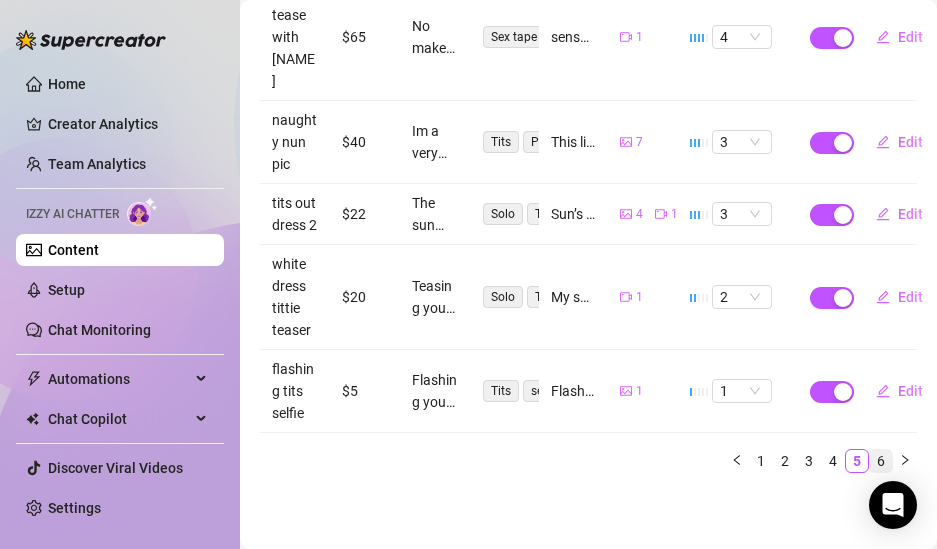click on "6" at bounding box center [881, 461] 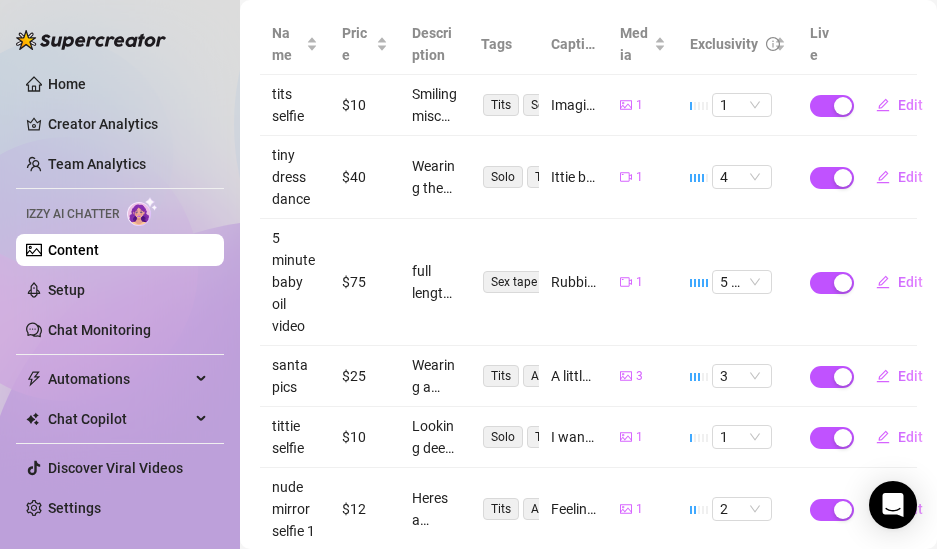 scroll, scrollTop: 282, scrollLeft: 0, axis: vertical 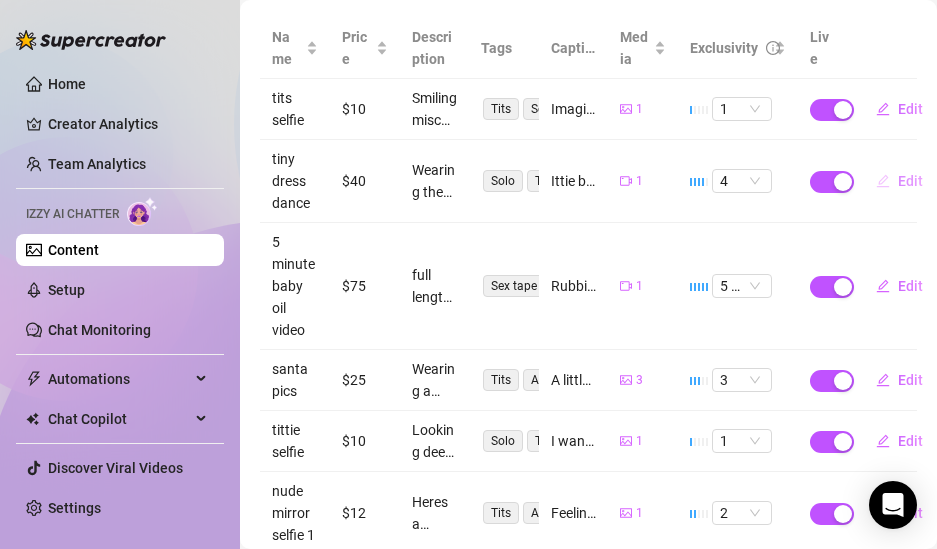 click on "Edit" at bounding box center (899, 181) 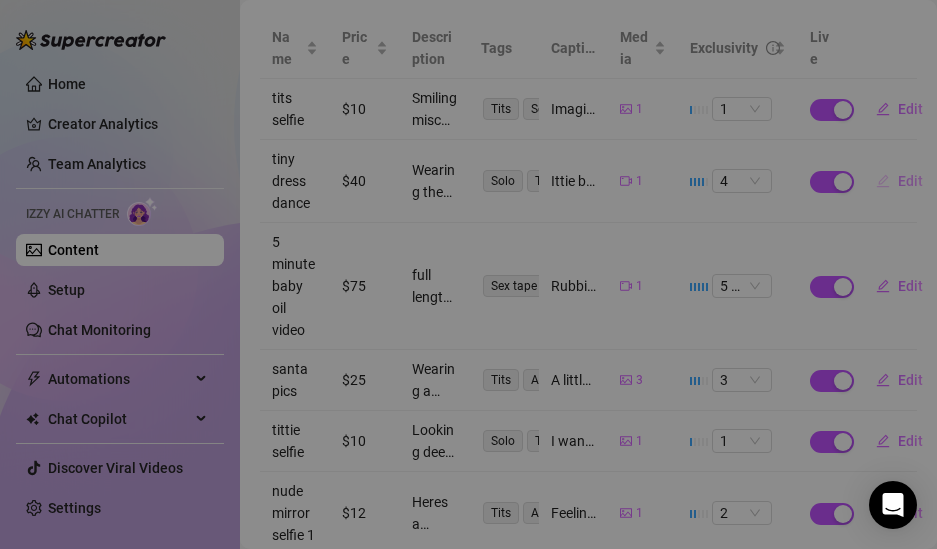 type on "Ittie bittie 😇" 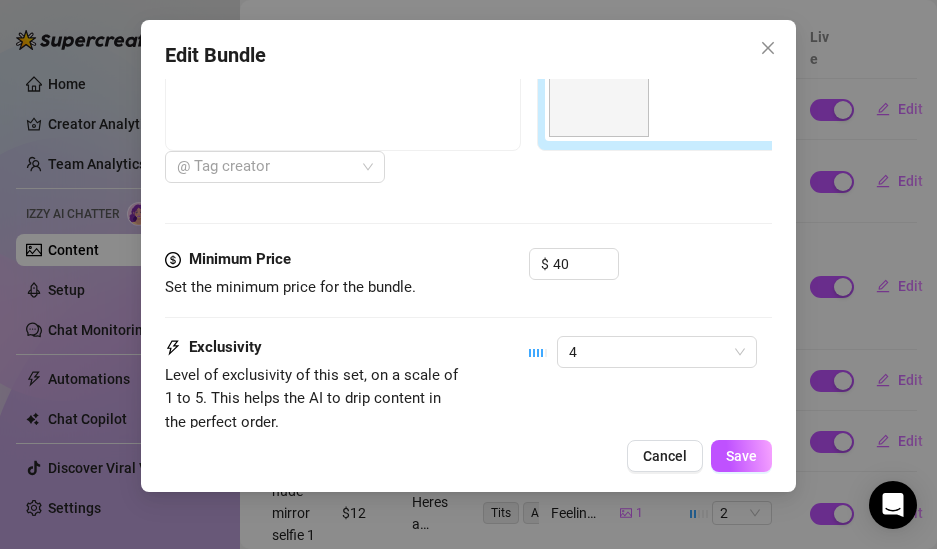scroll, scrollTop: 818, scrollLeft: 0, axis: vertical 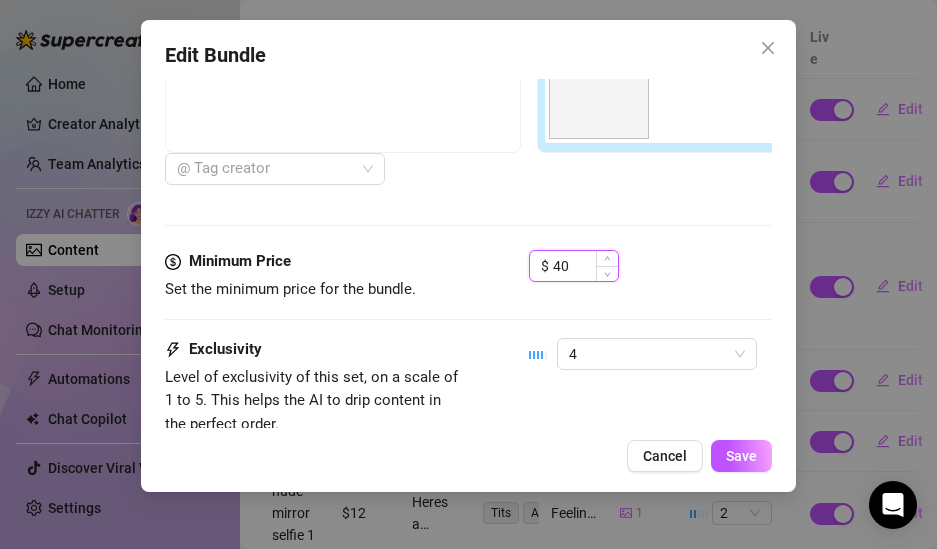 drag, startPoint x: 584, startPoint y: 265, endPoint x: 549, endPoint y: 262, distance: 35.128338 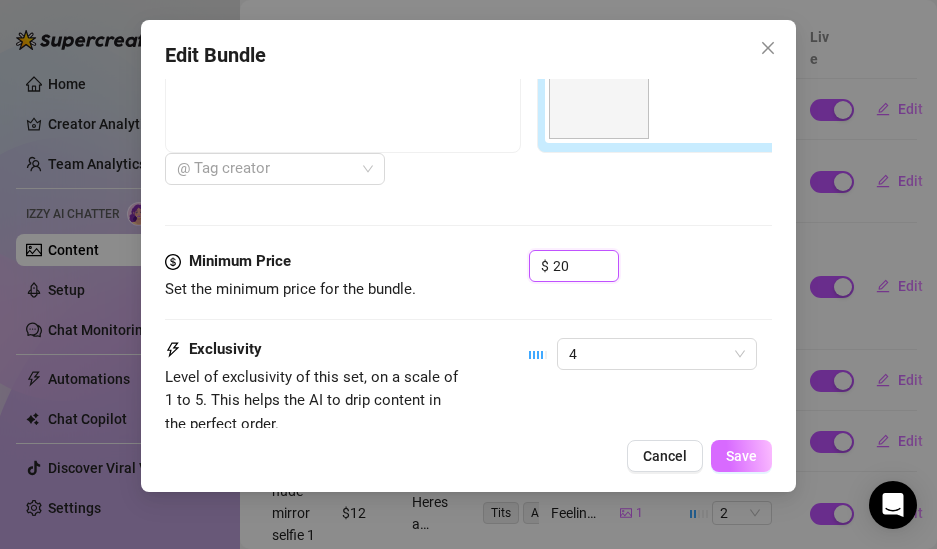 type on "20" 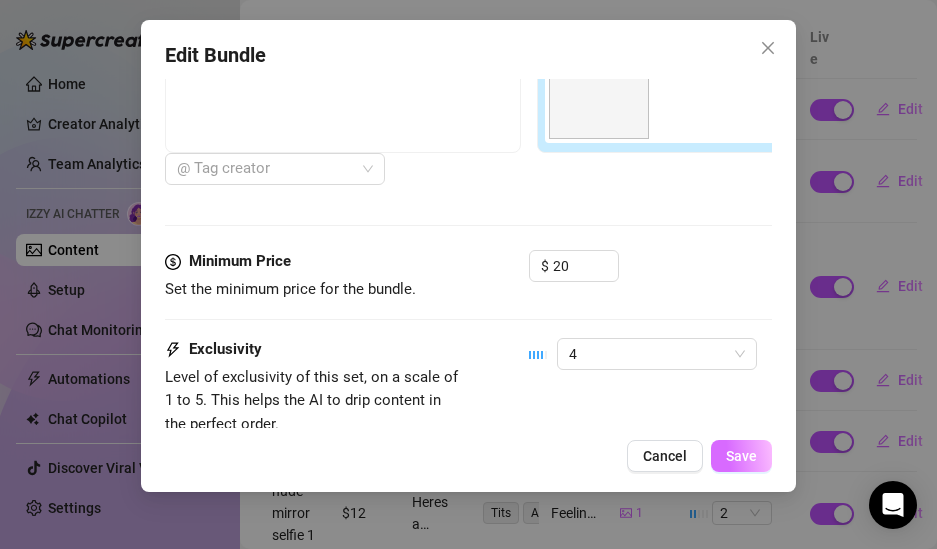 click on "Save" at bounding box center [741, 456] 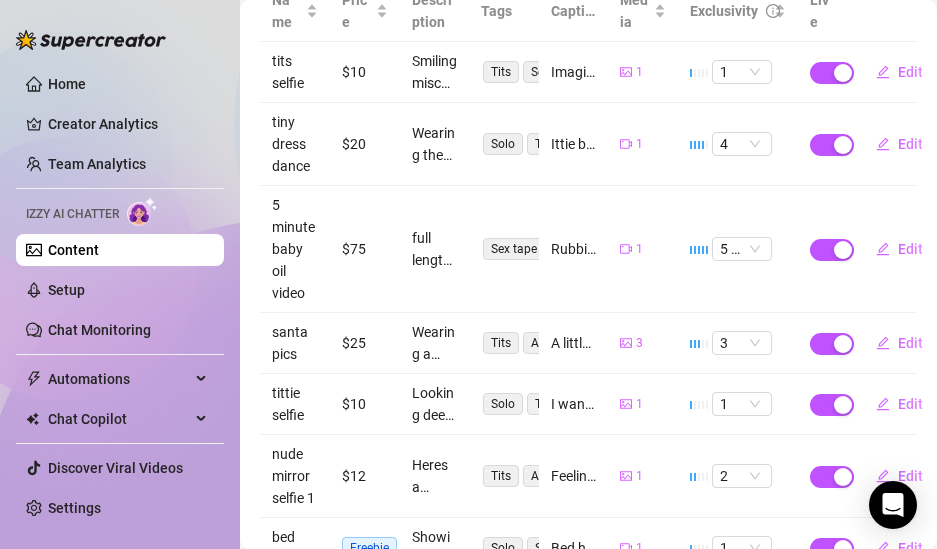 scroll, scrollTop: 265, scrollLeft: 0, axis: vertical 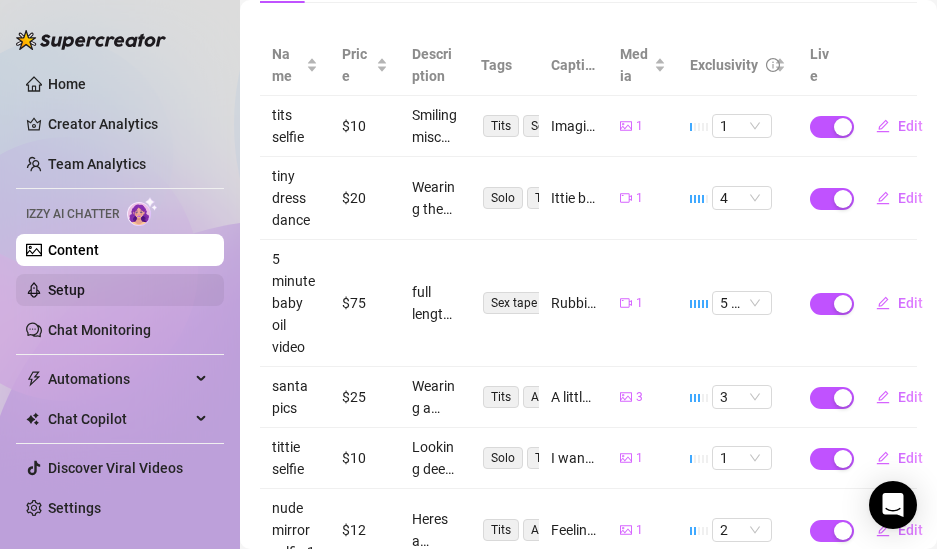 click on "Setup" at bounding box center (66, 290) 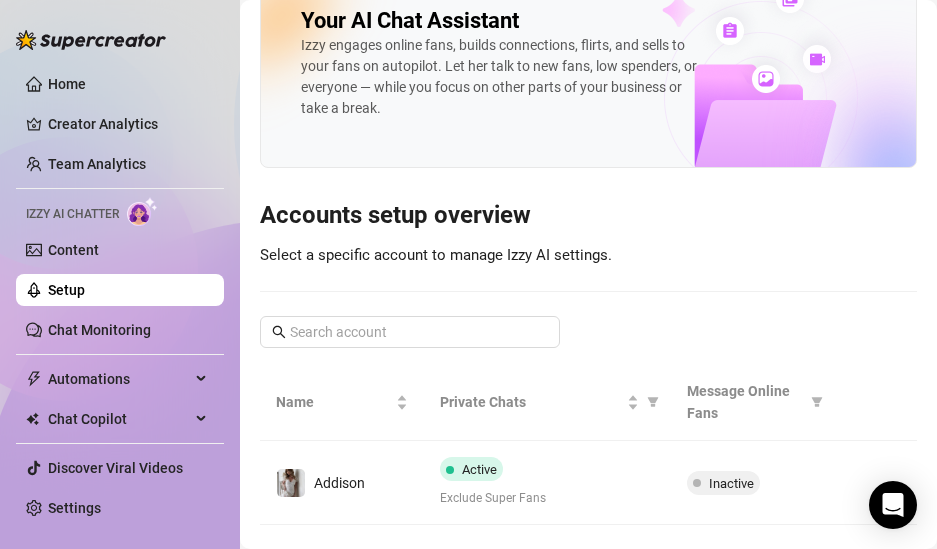 scroll, scrollTop: 76, scrollLeft: 0, axis: vertical 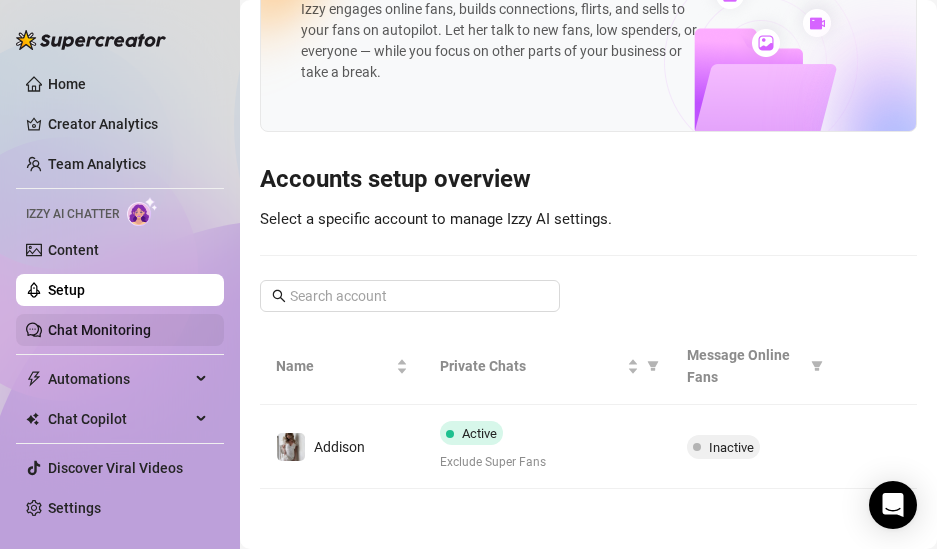 click on "Chat Monitoring" at bounding box center (99, 330) 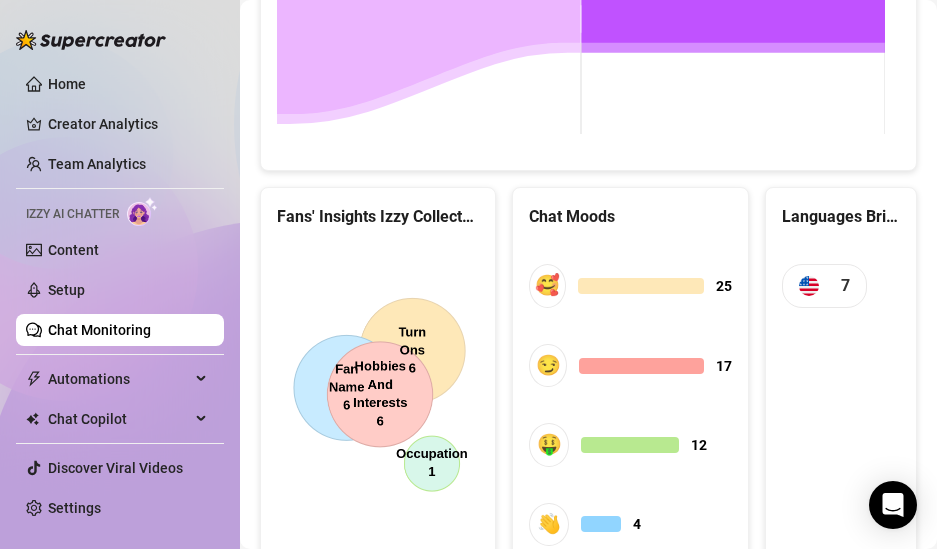 scroll, scrollTop: 1139, scrollLeft: 0, axis: vertical 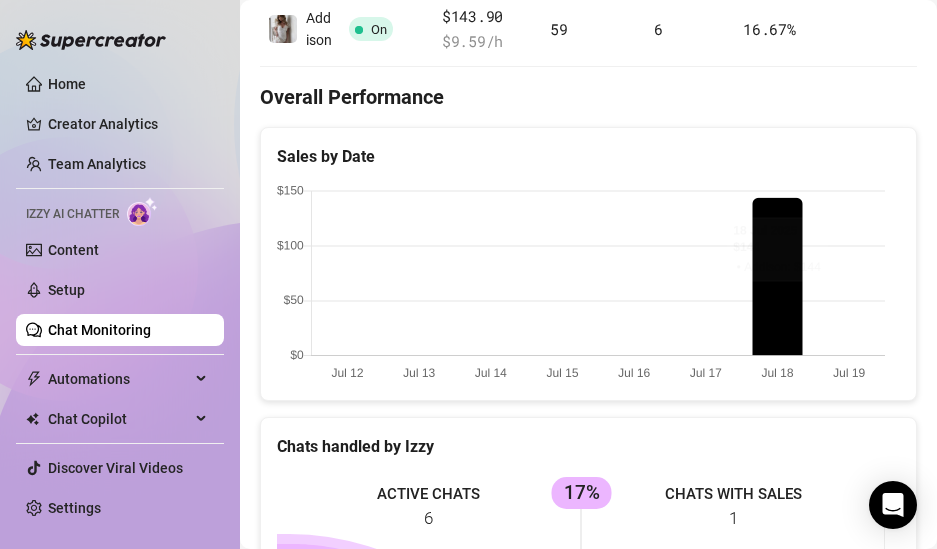 click at bounding box center (581, 284) 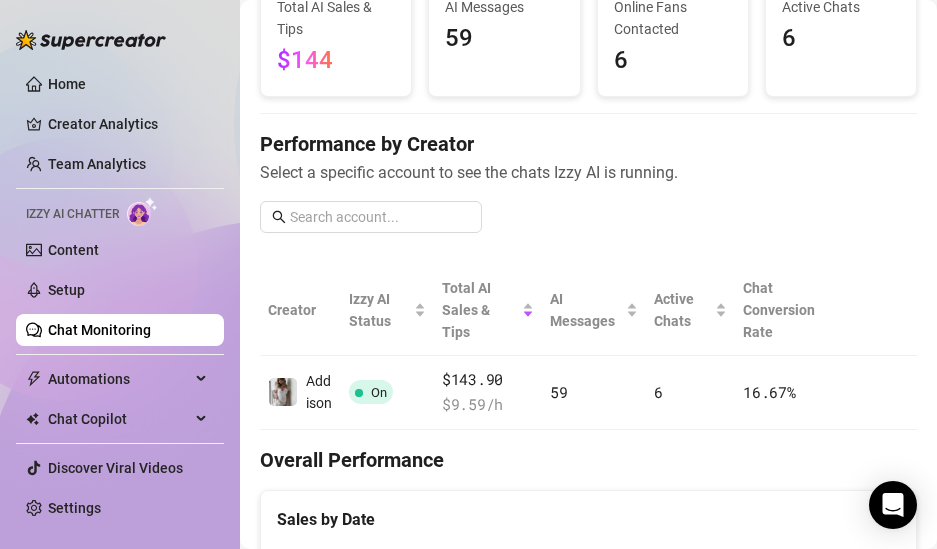 scroll, scrollTop: 151, scrollLeft: 0, axis: vertical 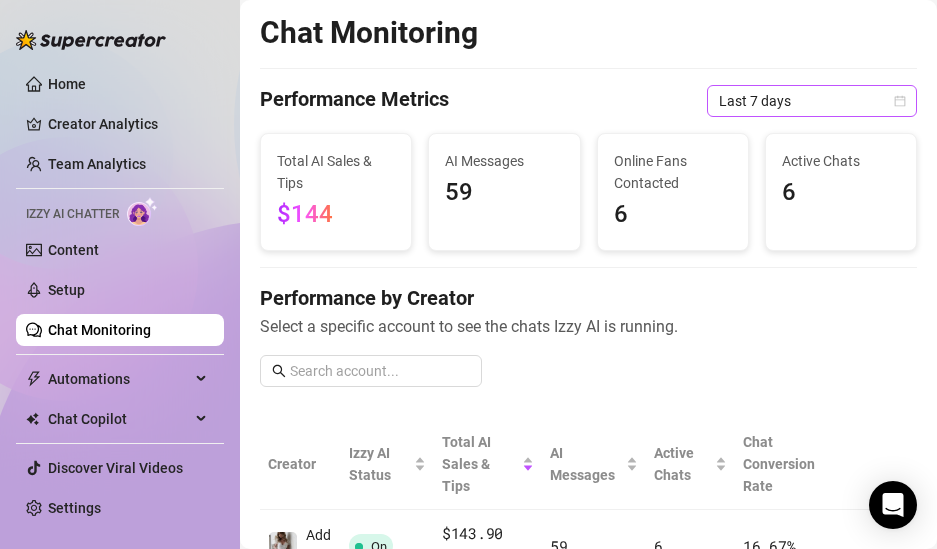 click on "Last 7 days" at bounding box center (812, 101) 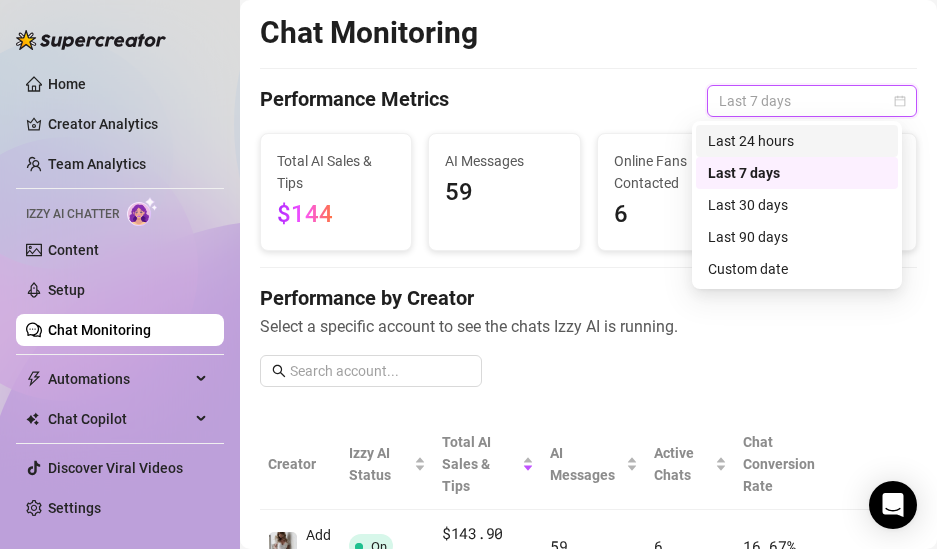 click on "Last 24 hours" at bounding box center (797, 141) 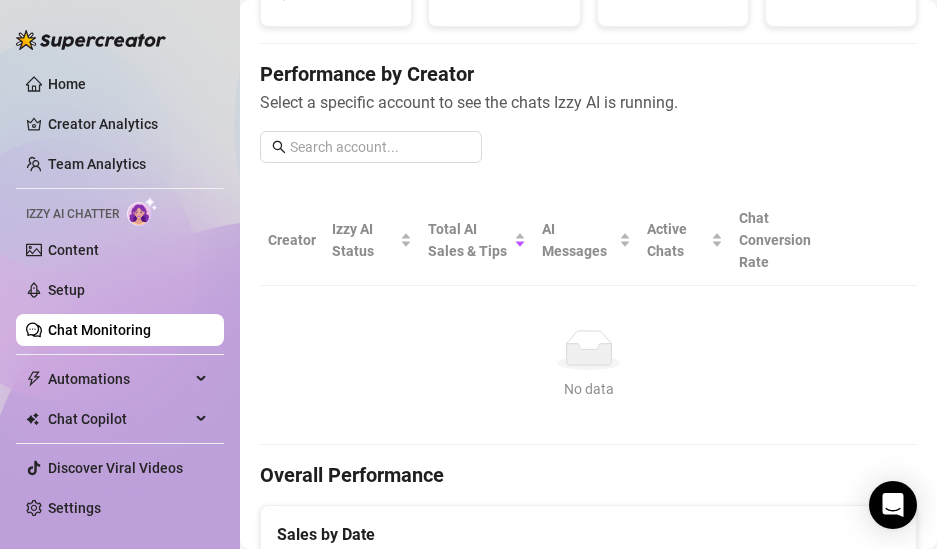 scroll, scrollTop: 214, scrollLeft: 0, axis: vertical 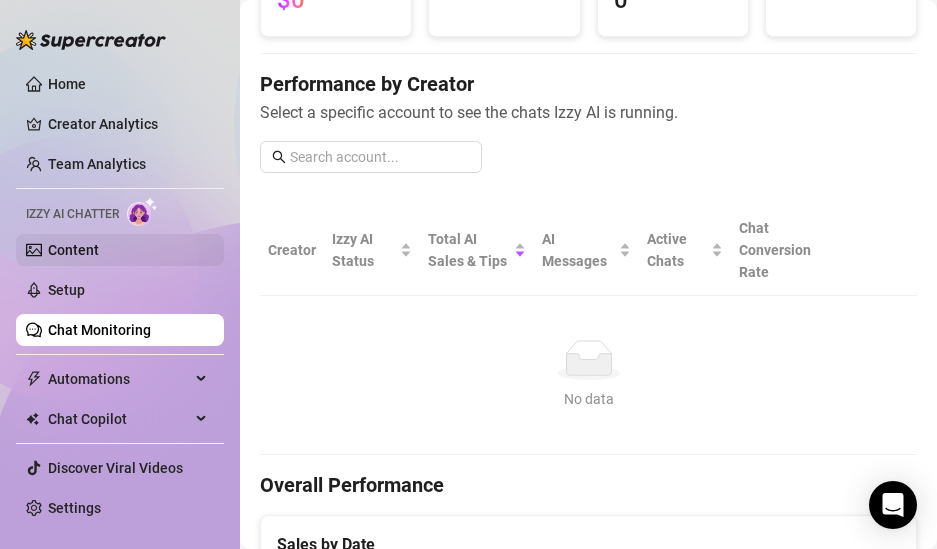 click on "Content" at bounding box center [73, 250] 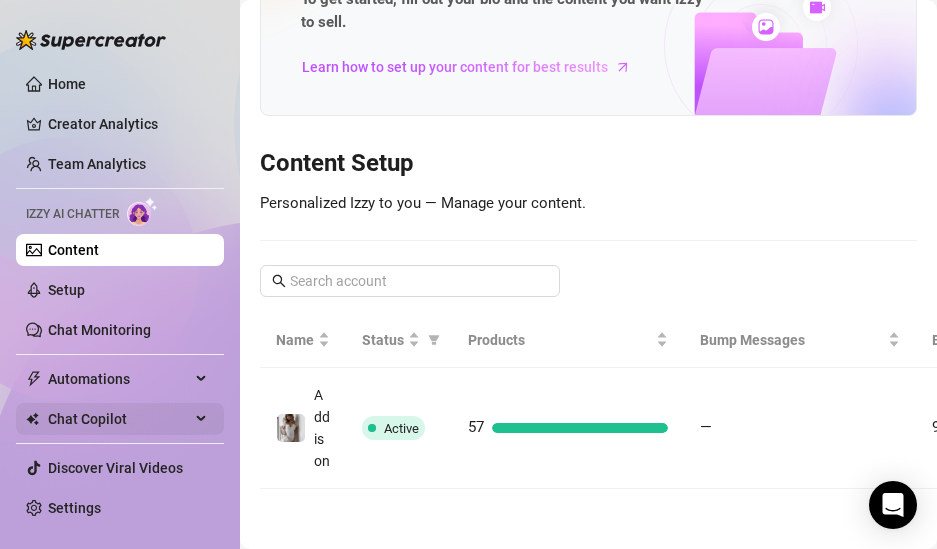click on "Chat Copilot" at bounding box center (119, 419) 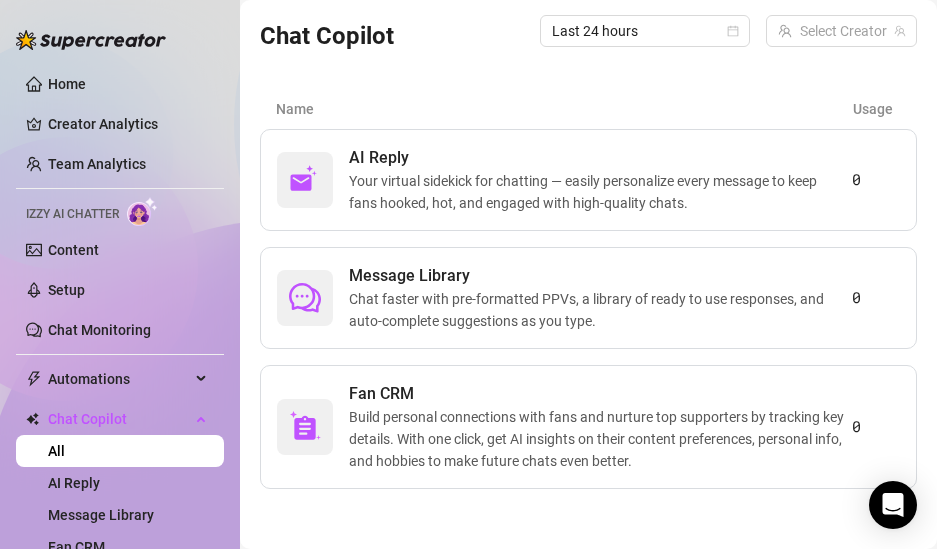 scroll, scrollTop: 194, scrollLeft: 0, axis: vertical 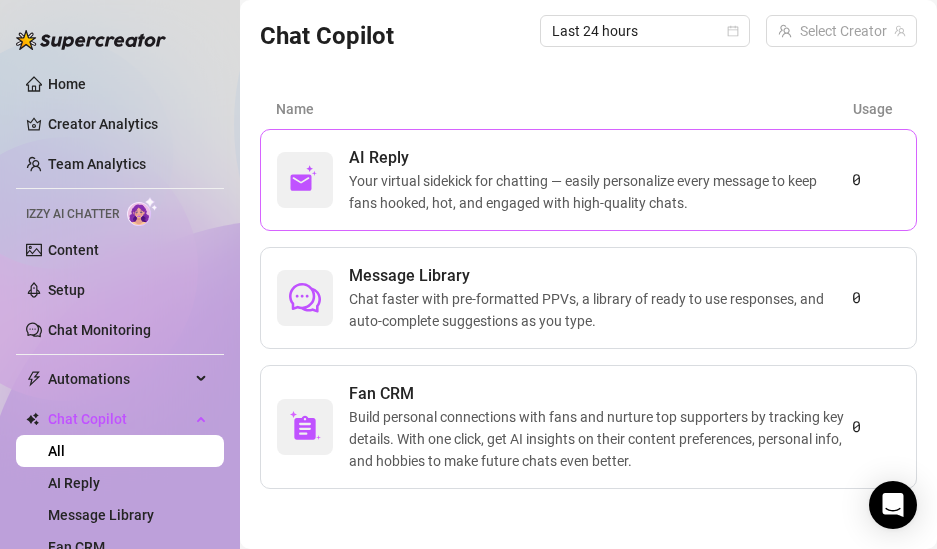 click on "Your virtual sidekick for chatting — easily personalize every message to keep fans hooked, hot, and engaged with high-quality chats." at bounding box center [600, 192] 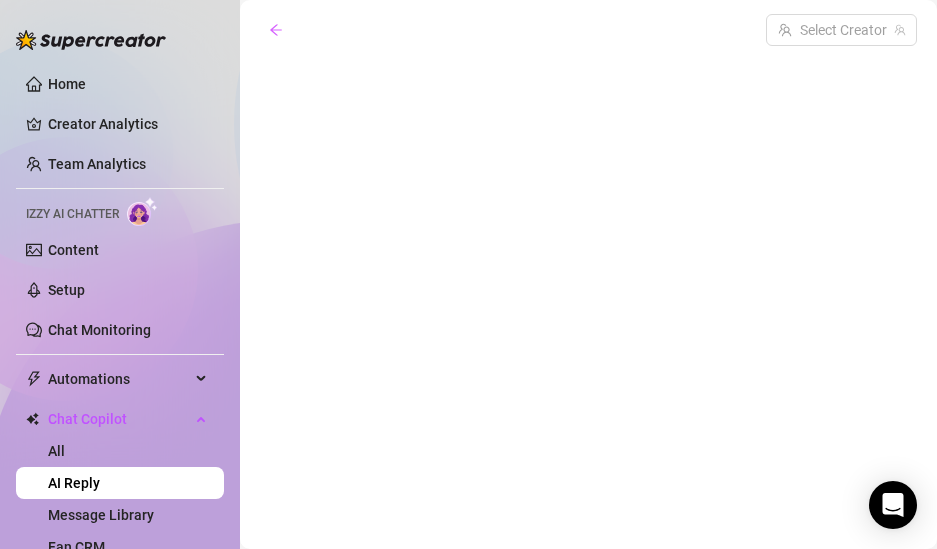 scroll, scrollTop: 0, scrollLeft: 0, axis: both 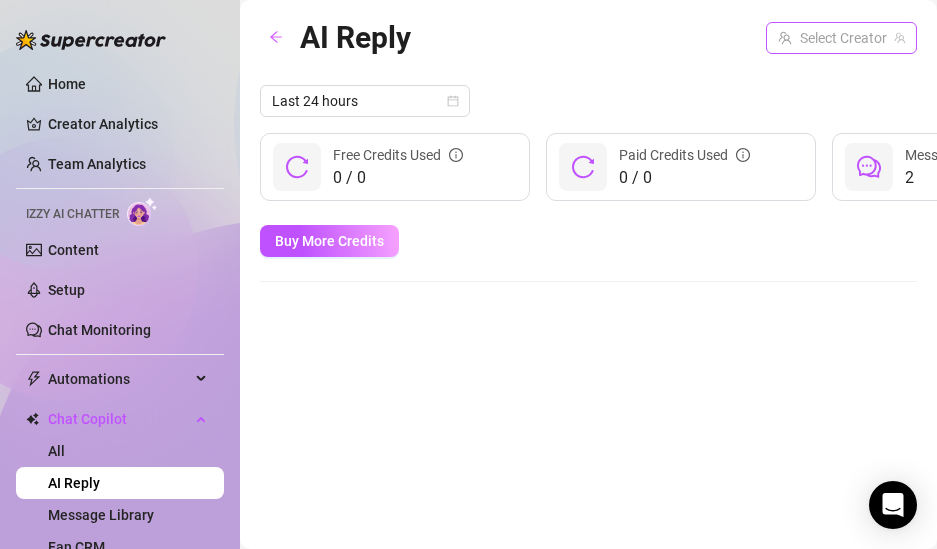 click at bounding box center [832, 38] 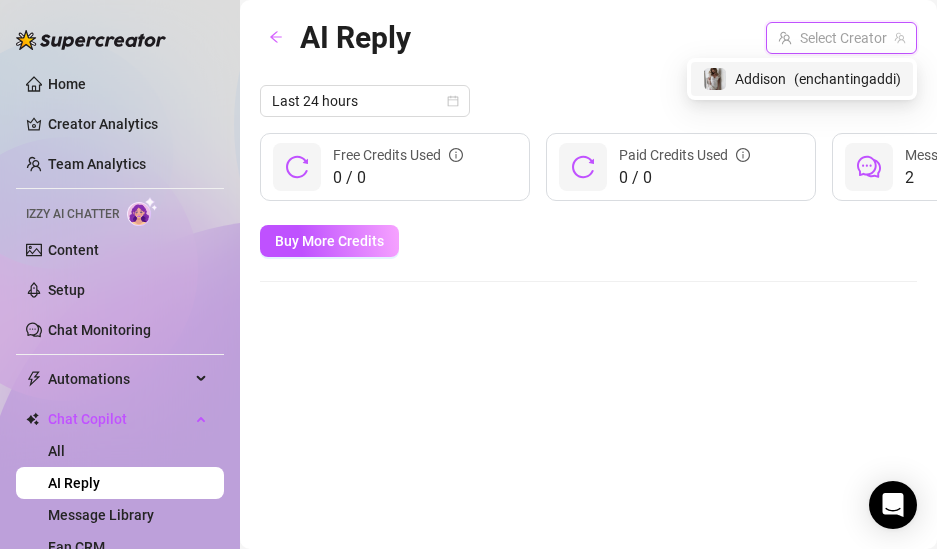 click on "Addison ( enchantingaddi )" at bounding box center [802, 79] 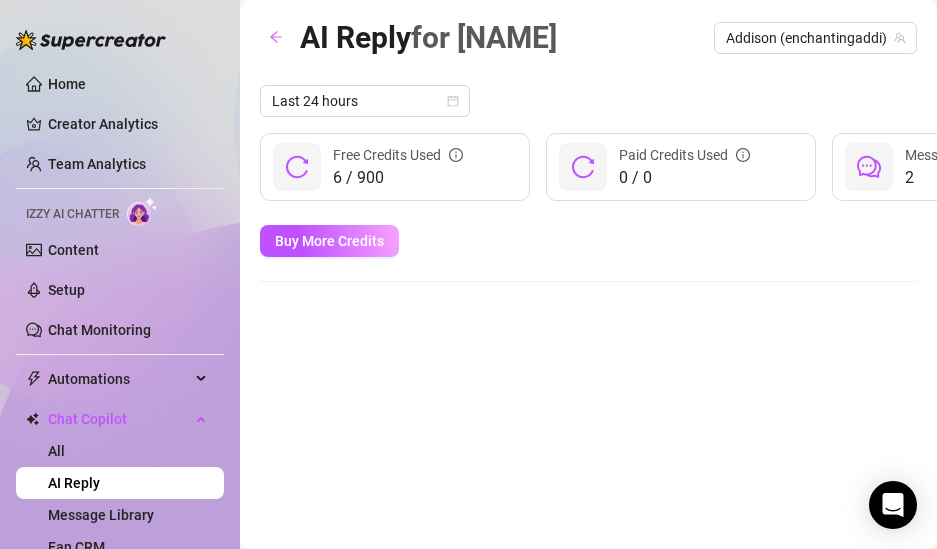 drag, startPoint x: 161, startPoint y: 439, endPoint x: 129, endPoint y: 560, distance: 125.1599 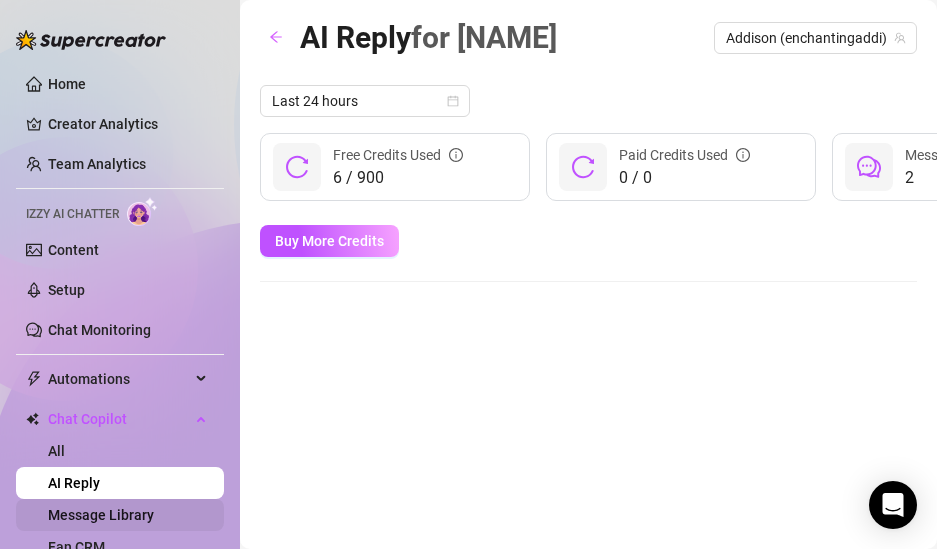 click on "Message Library" at bounding box center (101, 515) 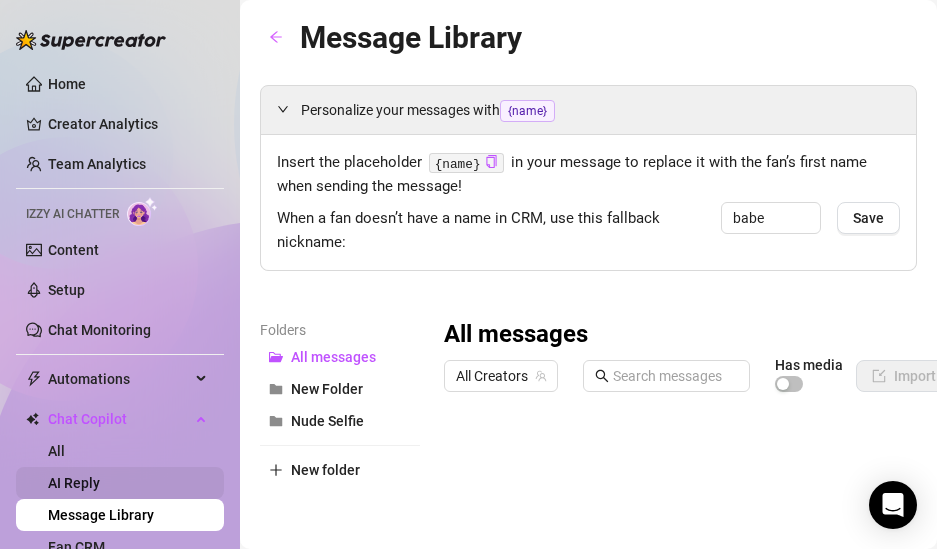 click on "AI Reply" at bounding box center (74, 483) 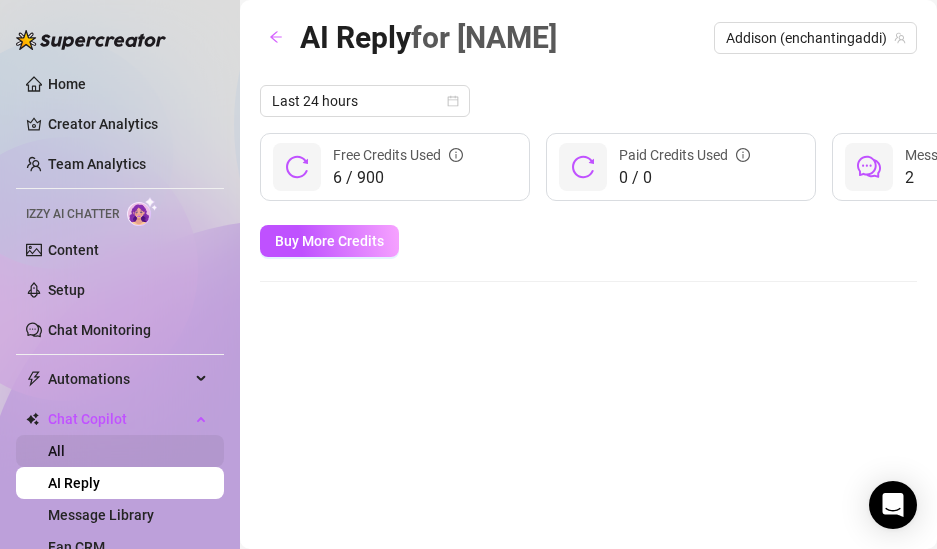 click on "All" at bounding box center [56, 451] 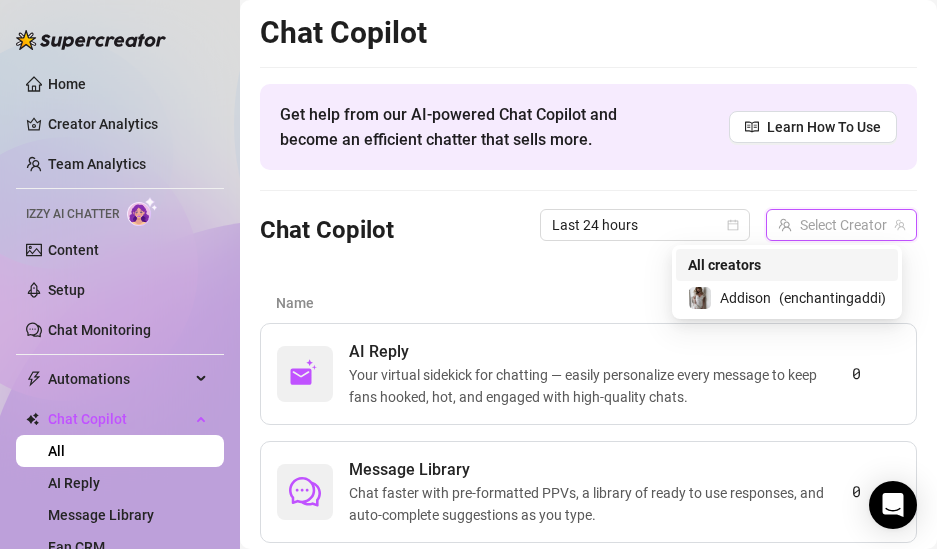 click at bounding box center [832, 225] 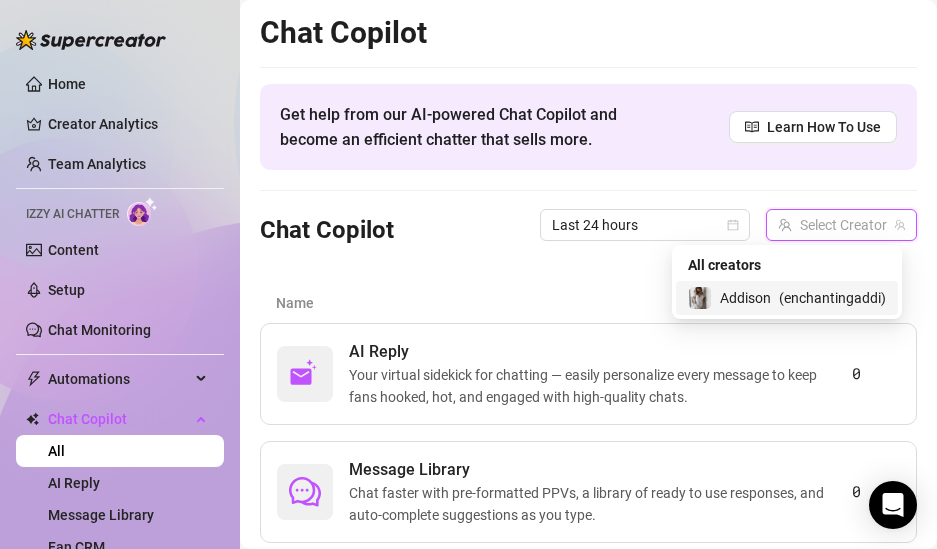 click on "( [USERNAME] )" at bounding box center (832, 298) 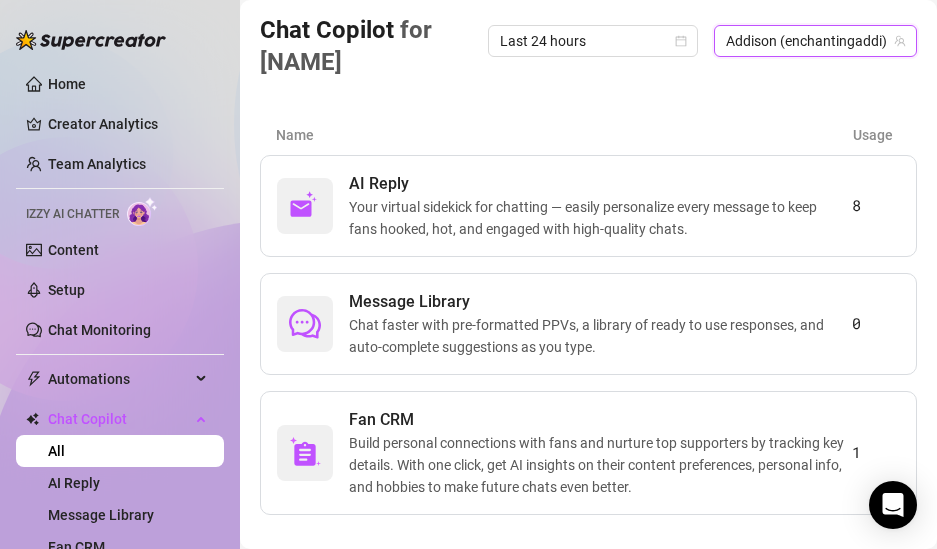 scroll, scrollTop: 226, scrollLeft: 0, axis: vertical 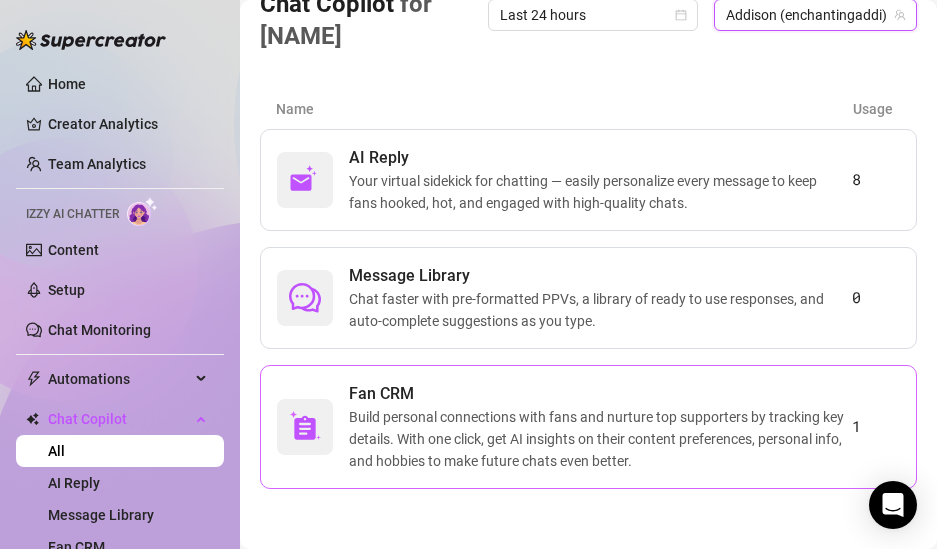 click on "Build personal connections with fans and nurture top supporters by tracking key details. With one click, get AI insights on their content preferences, personal info, and hobbies to make future chats even better." at bounding box center [600, 439] 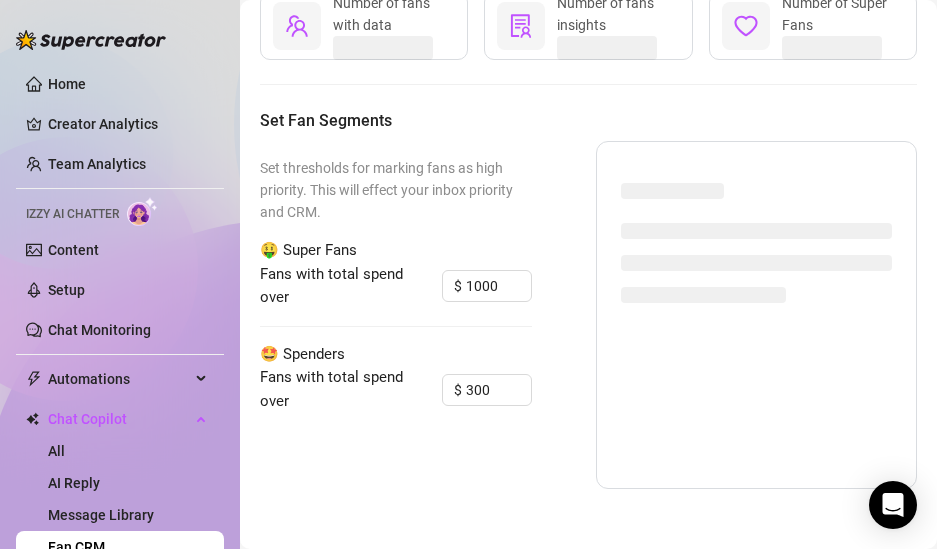 scroll, scrollTop: 0, scrollLeft: 0, axis: both 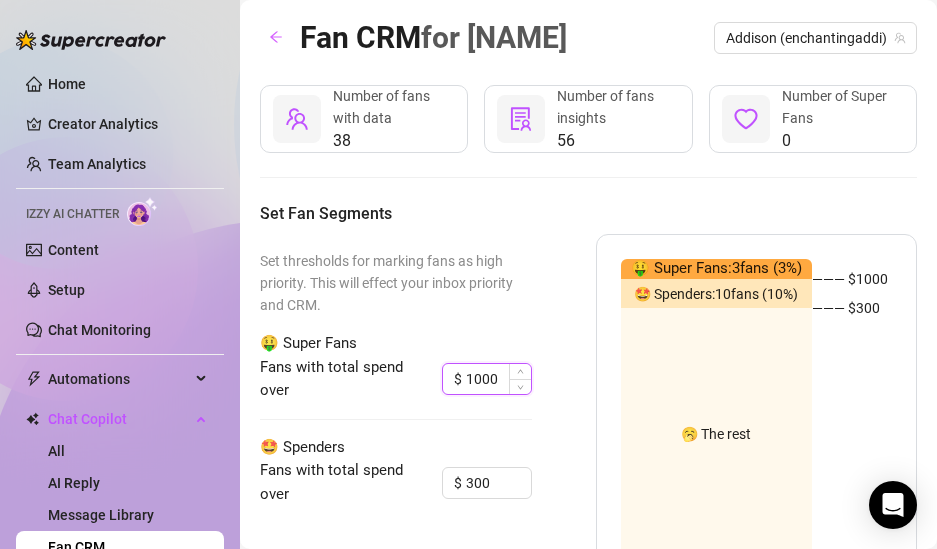 drag, startPoint x: 495, startPoint y: 379, endPoint x: 459, endPoint y: 385, distance: 36.496574 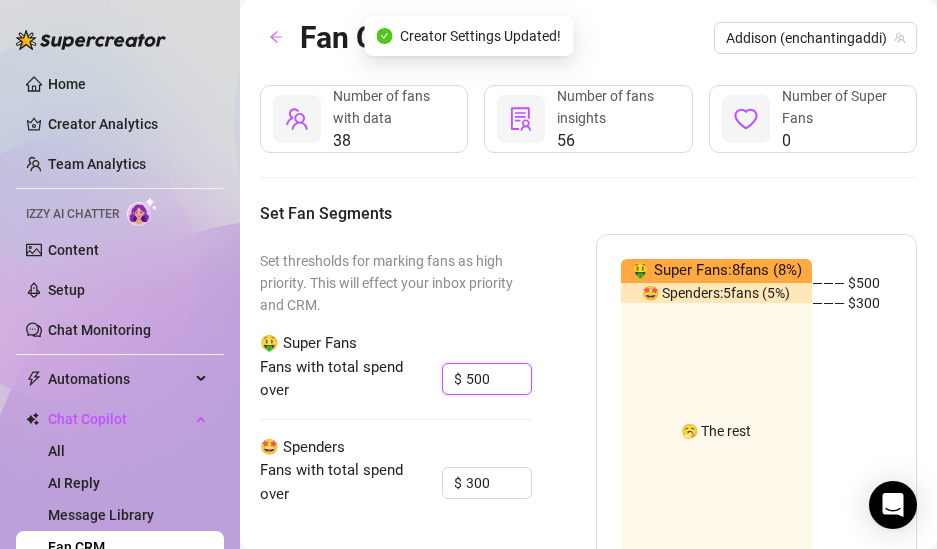drag, startPoint x: 491, startPoint y: 381, endPoint x: 428, endPoint y: 379, distance: 63.03174 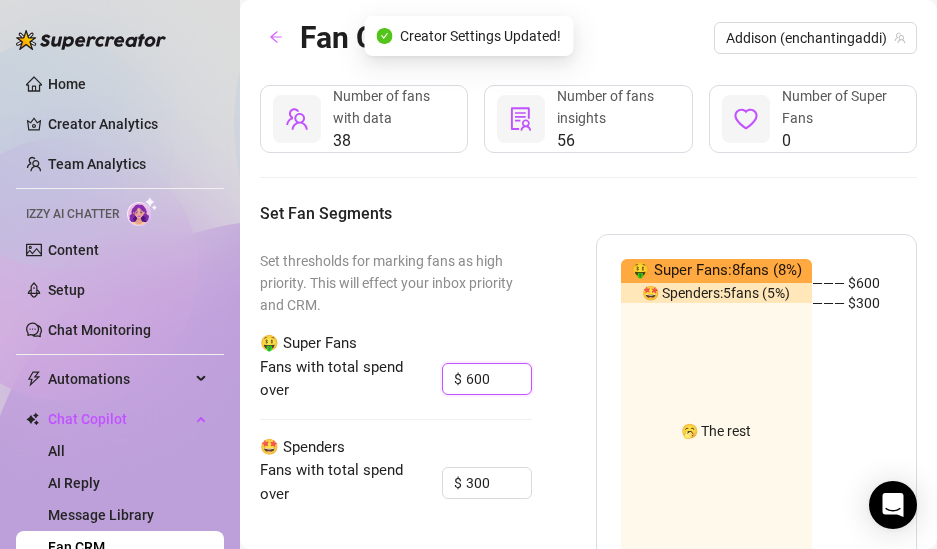 scroll, scrollTop: 93, scrollLeft: 0, axis: vertical 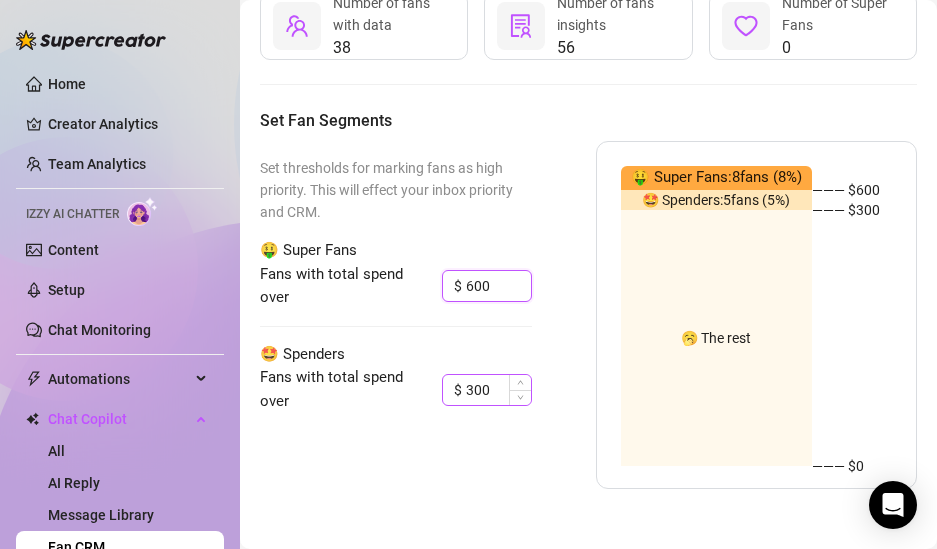 type on "600" 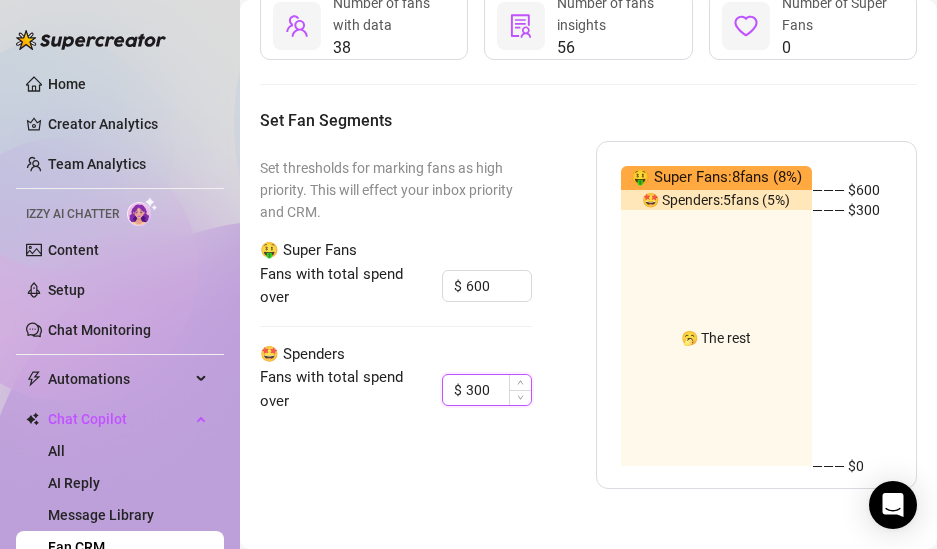 drag, startPoint x: 490, startPoint y: 392, endPoint x: 462, endPoint y: 390, distance: 28.071337 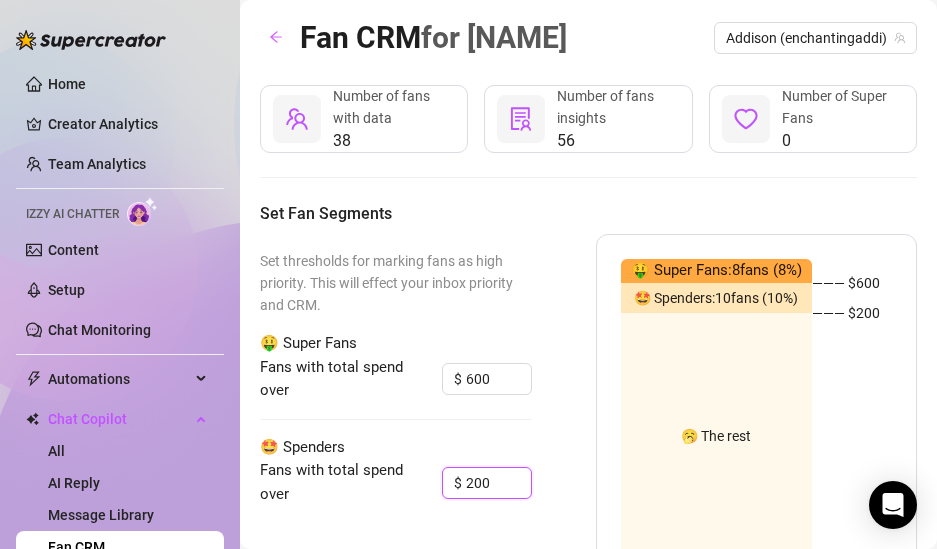 scroll, scrollTop: 93, scrollLeft: 0, axis: vertical 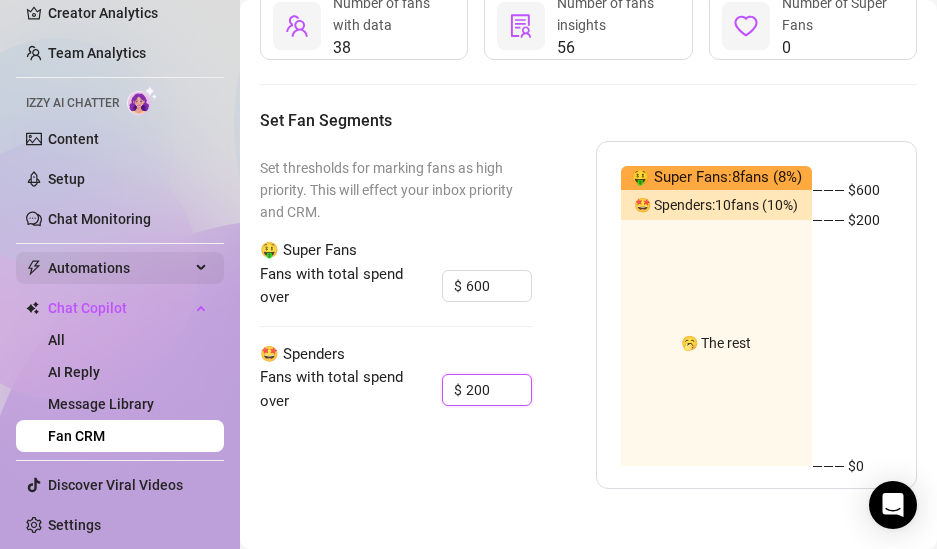 type on "200" 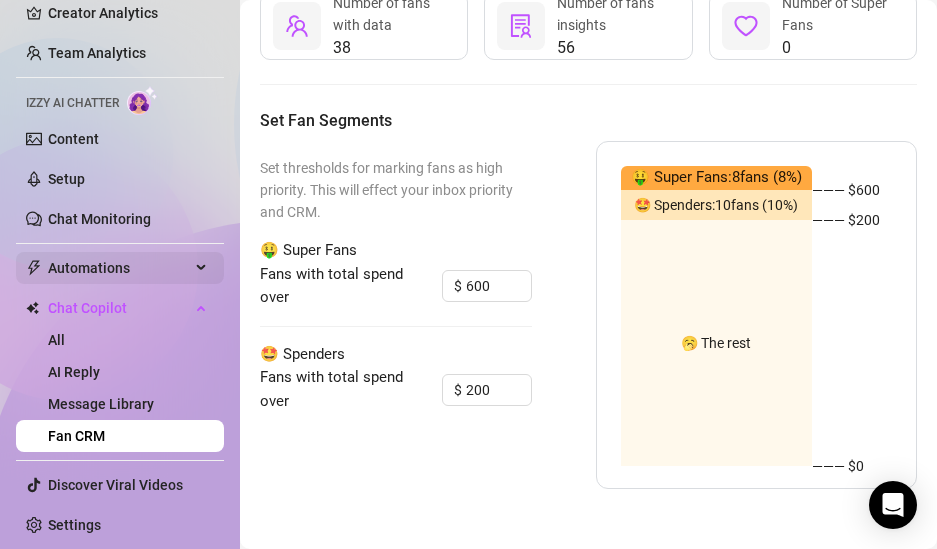 click on "Automations" at bounding box center (119, 268) 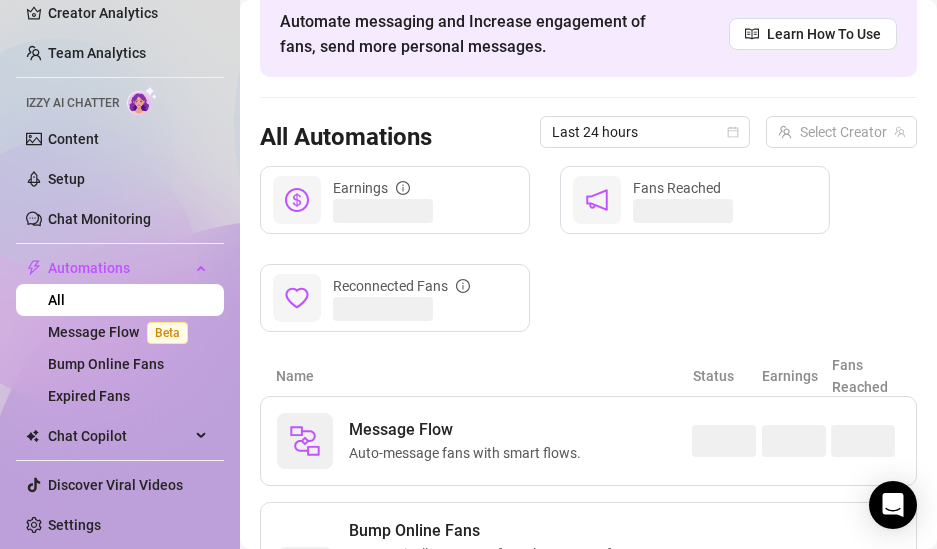 scroll, scrollTop: 0, scrollLeft: 0, axis: both 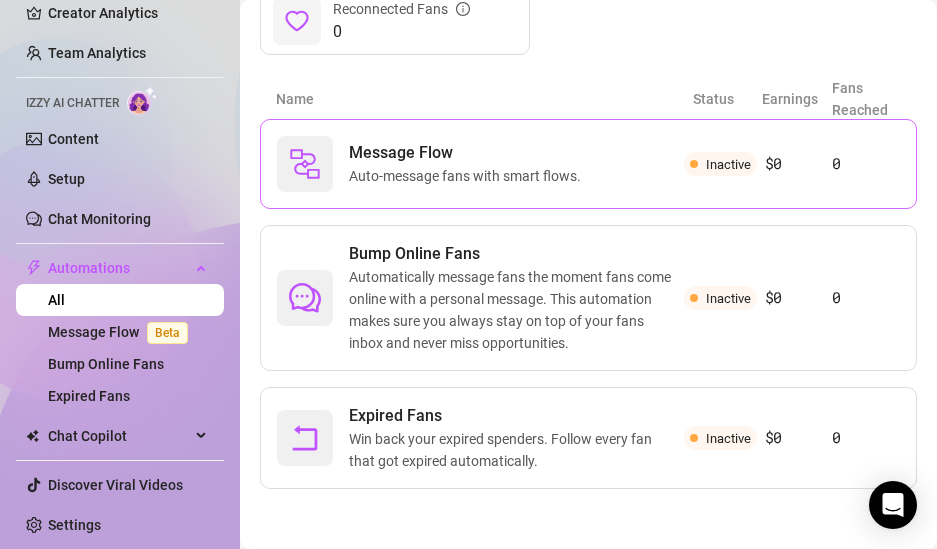 click on "Message Flow Auto-message fans with smart flows." at bounding box center [480, 164] 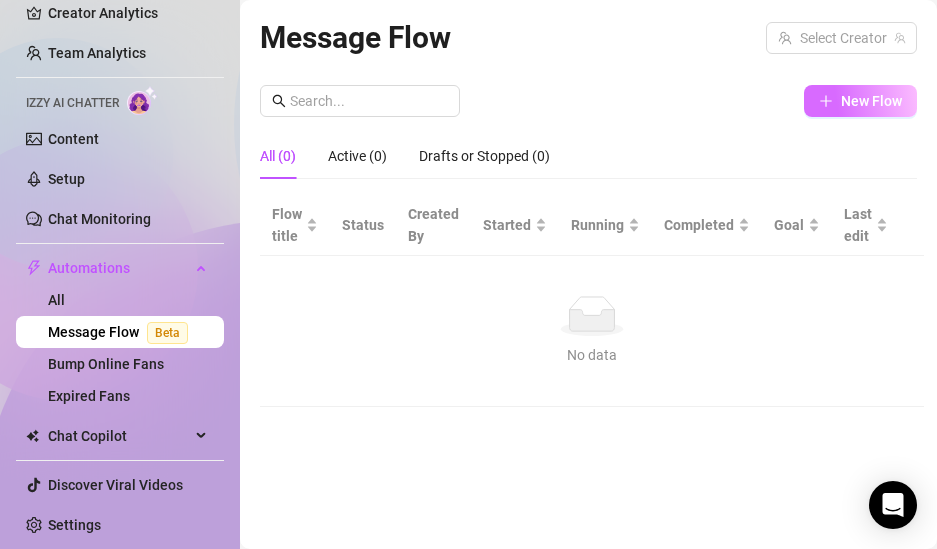 click on "New Flow" at bounding box center [871, 101] 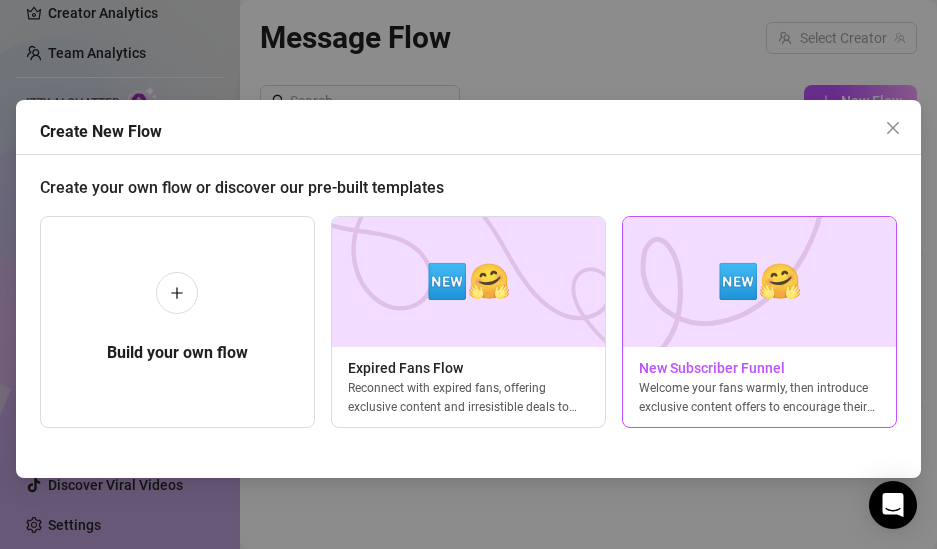 click at bounding box center [759, 282] 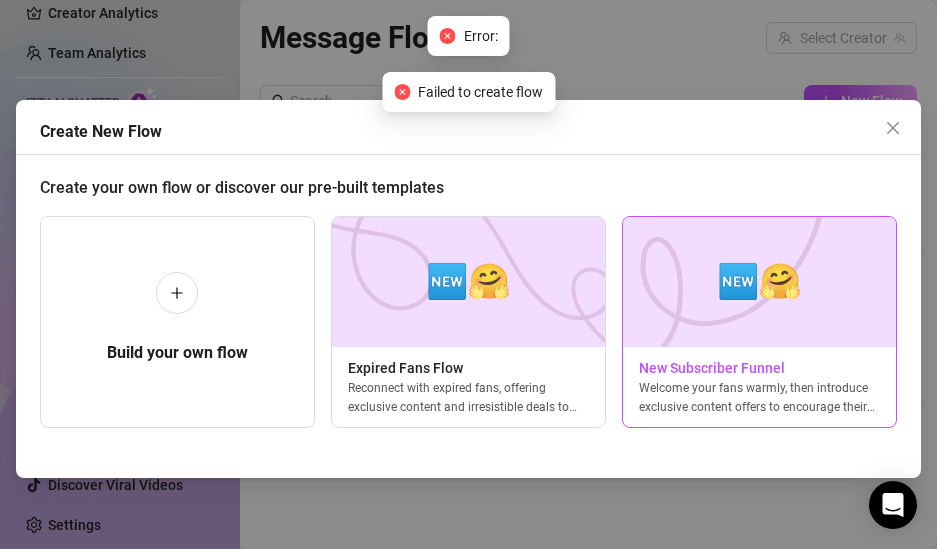 click on "Welcome your fans warmly, then introduce exclusive content offers to encourage their first purchases and build engagement." at bounding box center (759, 397) 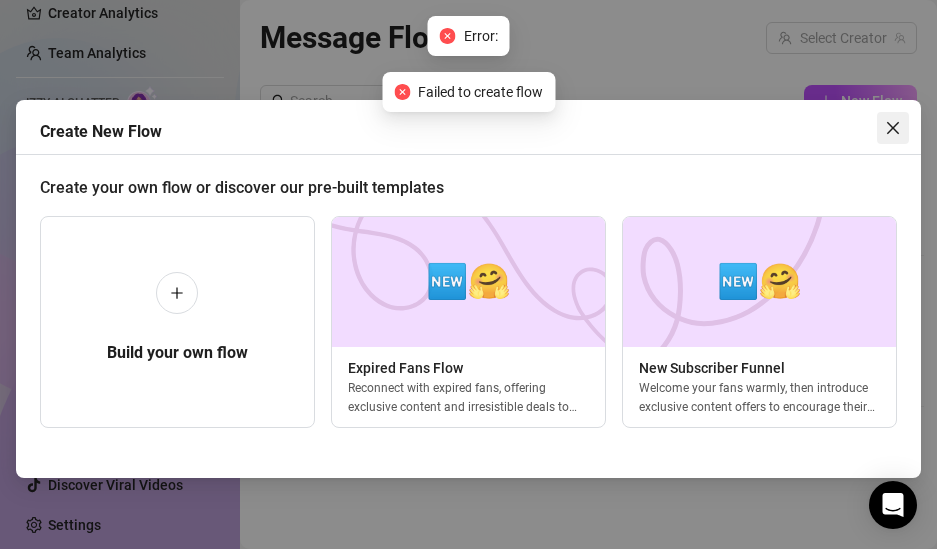 click 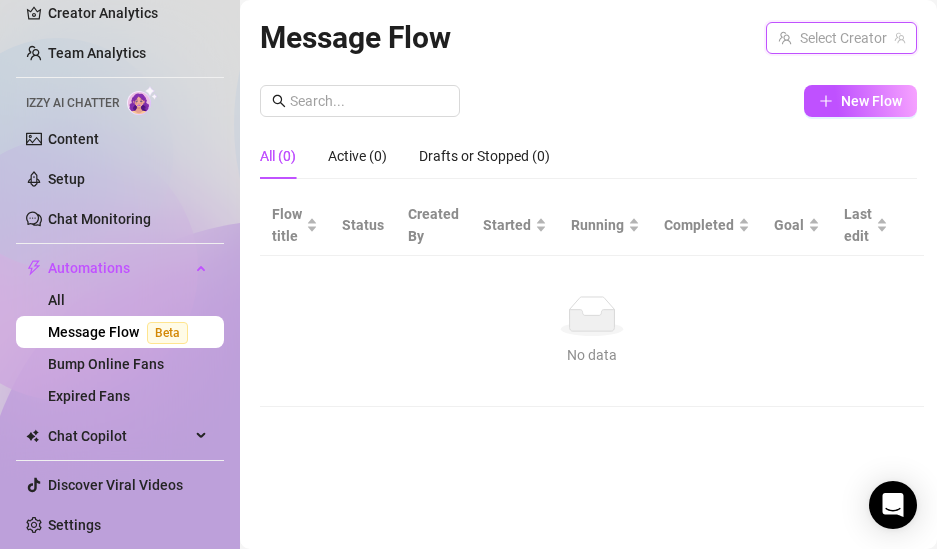 click at bounding box center (832, 38) 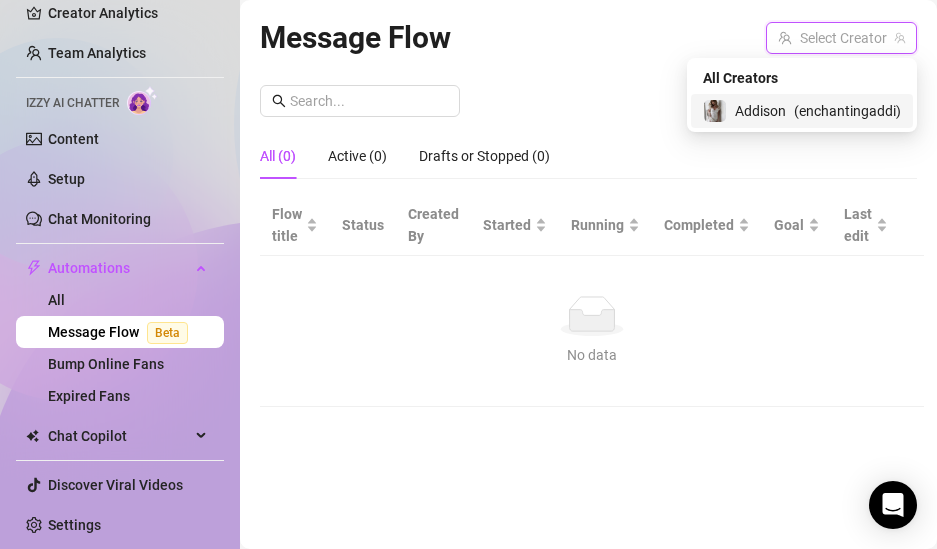 click on "All Creators Addison ( enchantingaddi )" at bounding box center [802, 95] 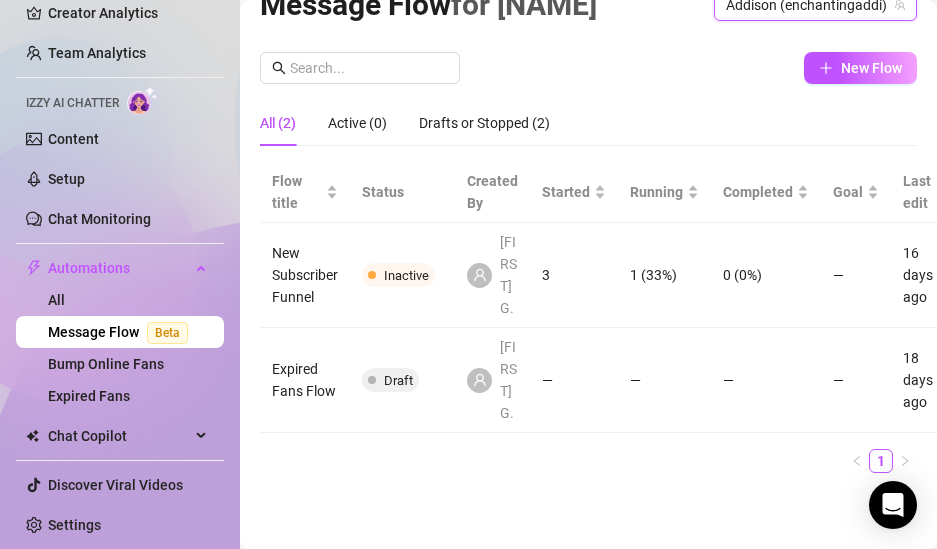 scroll, scrollTop: 92, scrollLeft: 0, axis: vertical 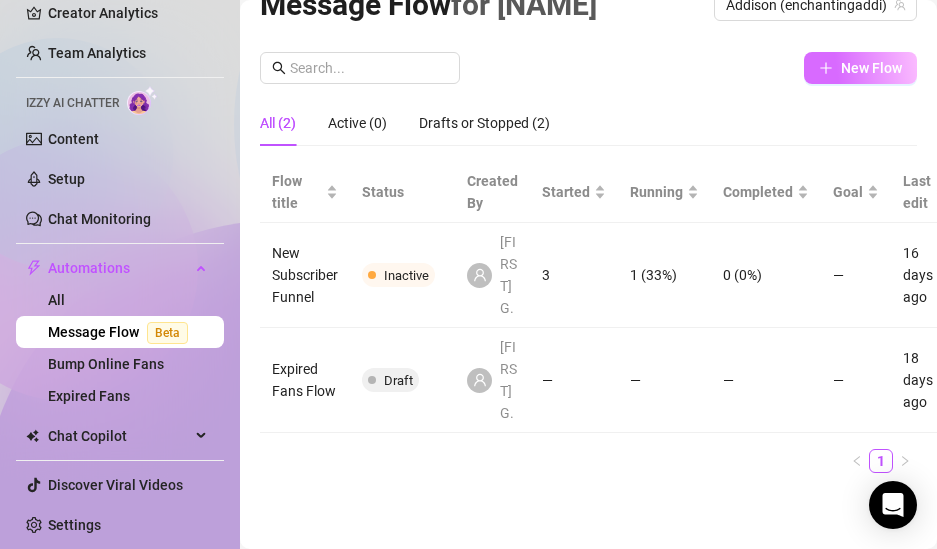 click at bounding box center (826, 68) 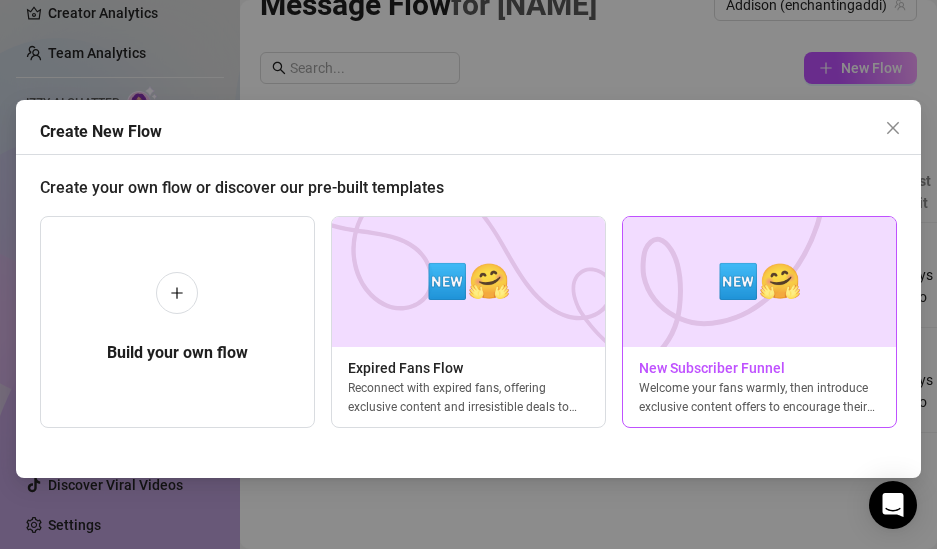 click at bounding box center (759, 282) 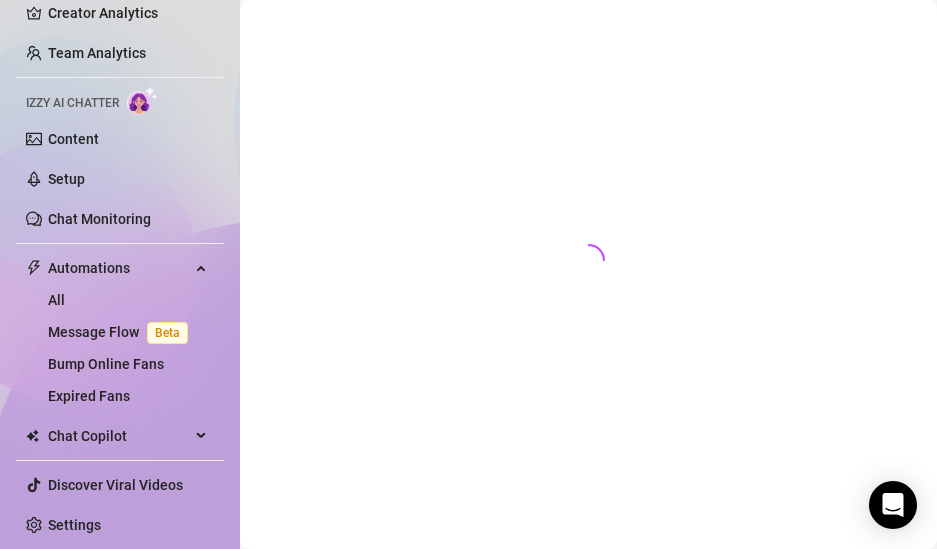 scroll, scrollTop: 0, scrollLeft: 0, axis: both 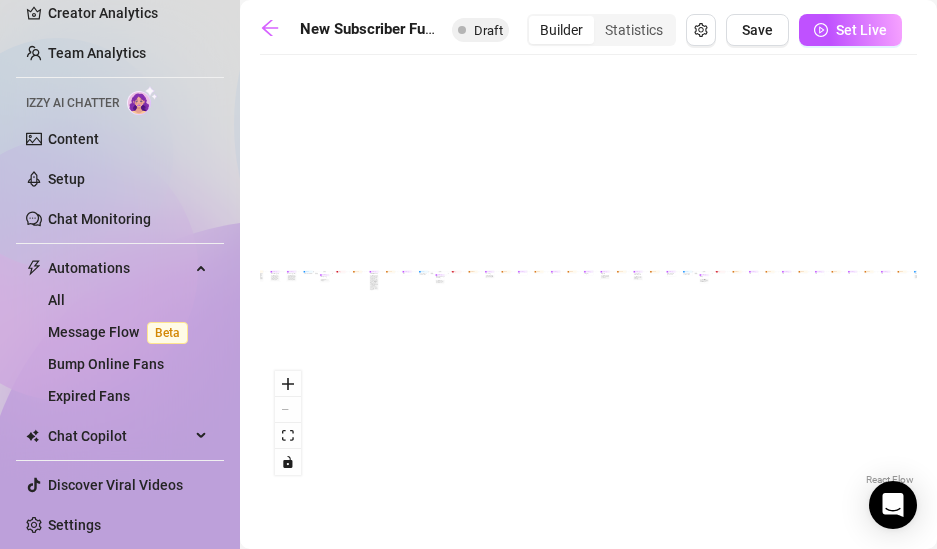 click on "Builder" at bounding box center [561, 30] 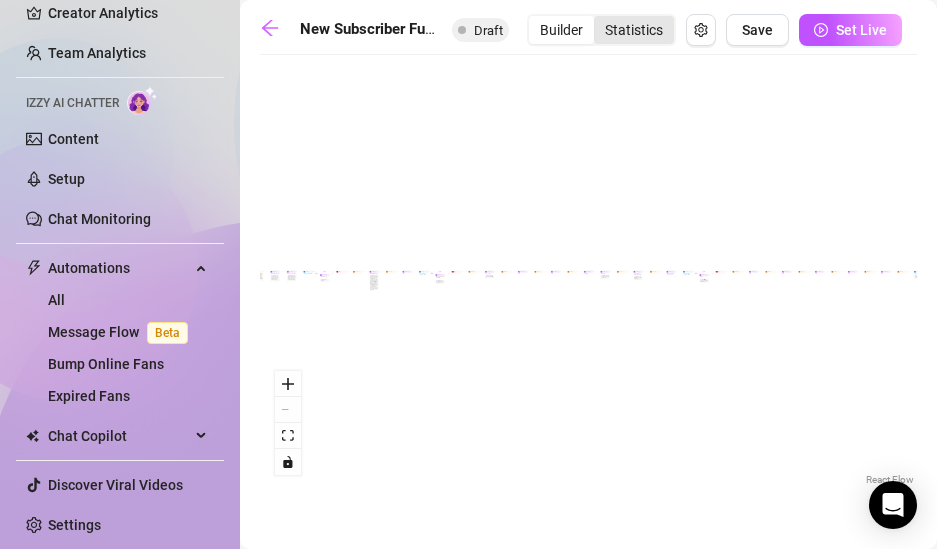 click on "Statistics" at bounding box center [634, 30] 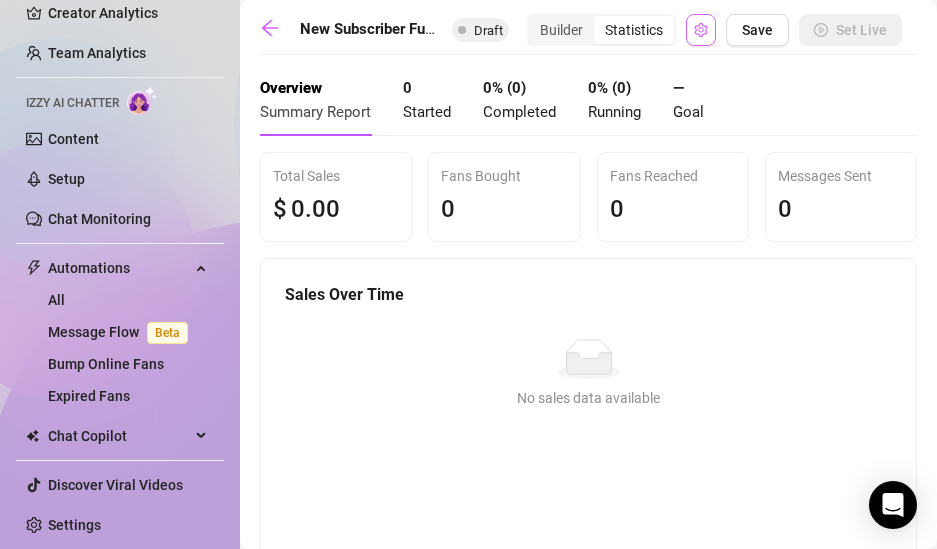 click 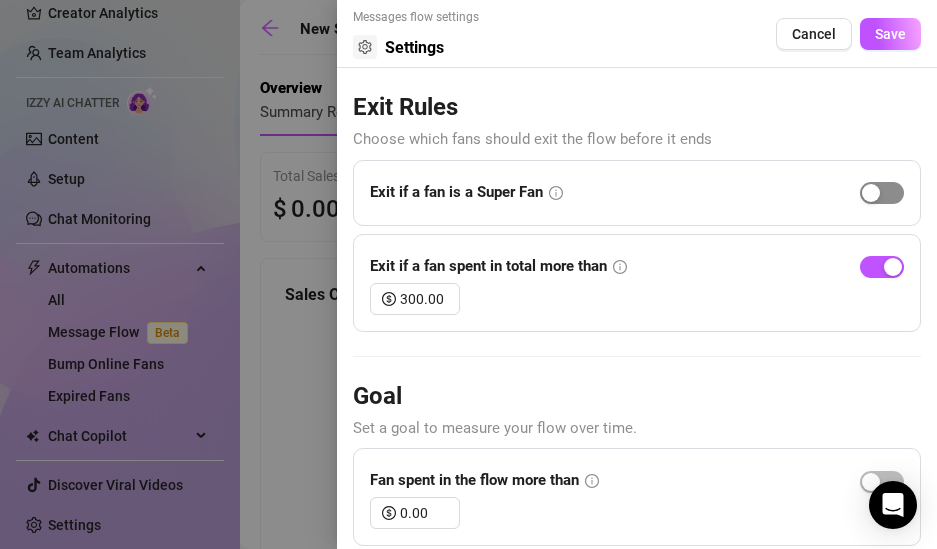 click at bounding box center (871, 193) 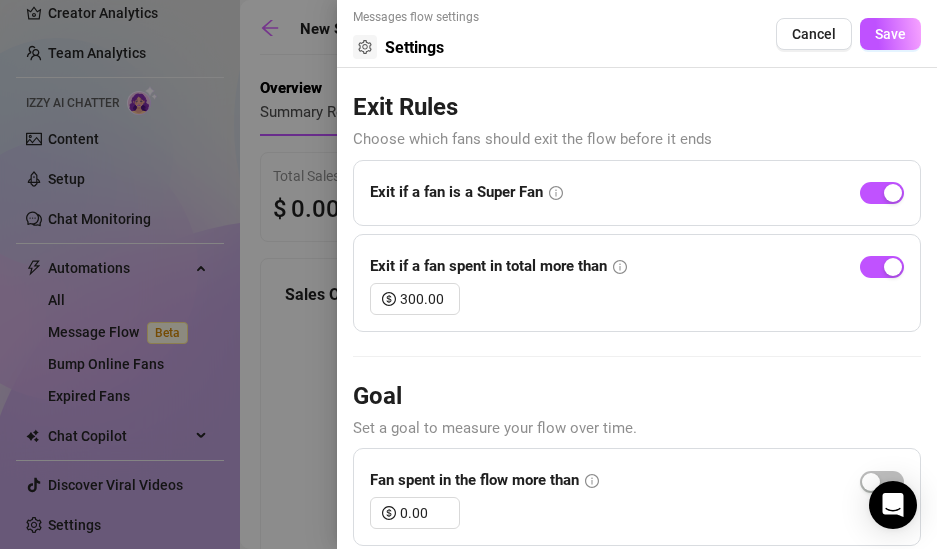 scroll, scrollTop: 5, scrollLeft: 0, axis: vertical 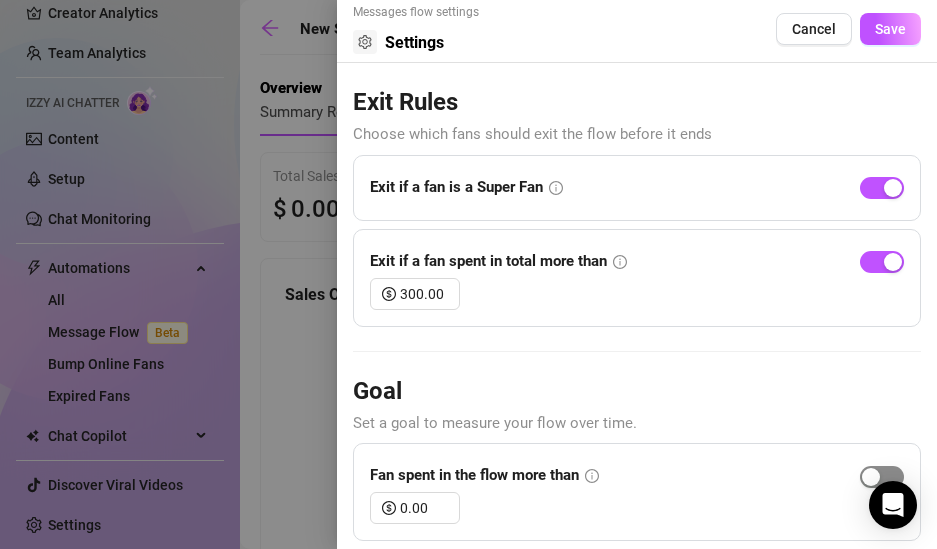 click at bounding box center [871, 477] 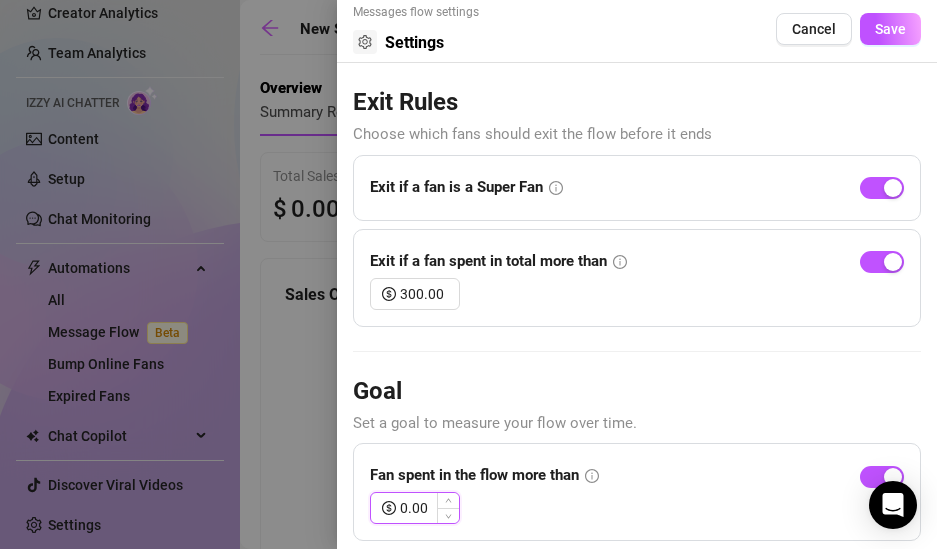 drag, startPoint x: 431, startPoint y: 504, endPoint x: 383, endPoint y: 499, distance: 48.259712 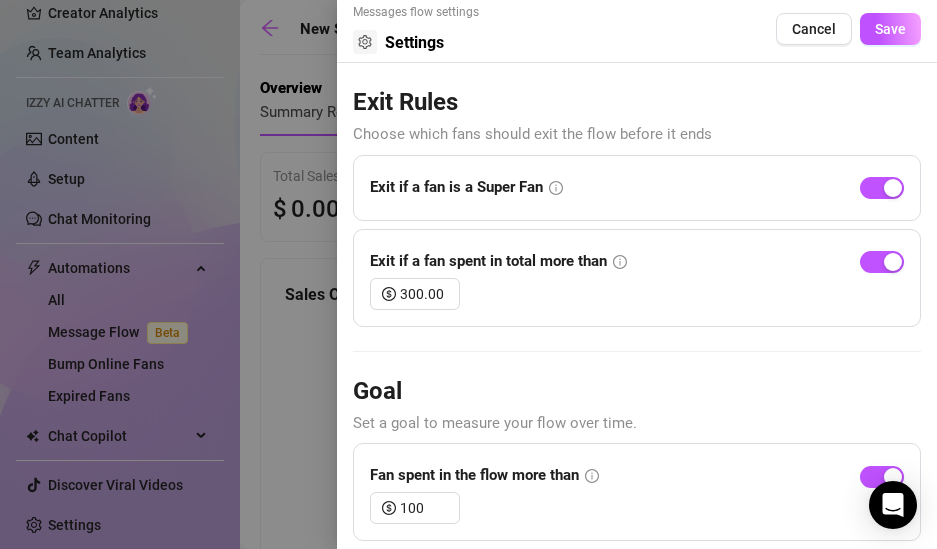 type on "100.00" 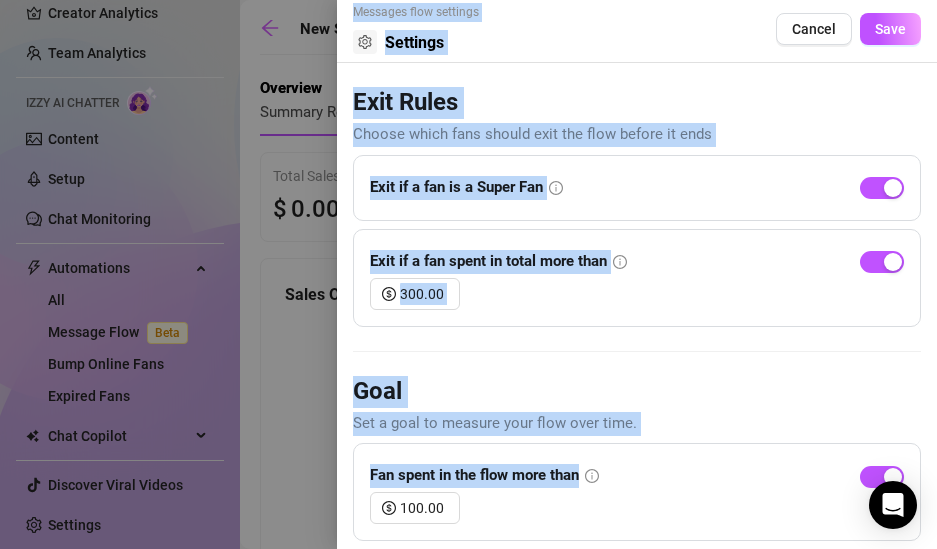 drag, startPoint x: 638, startPoint y: 472, endPoint x: 575, endPoint y: 562, distance: 109.859 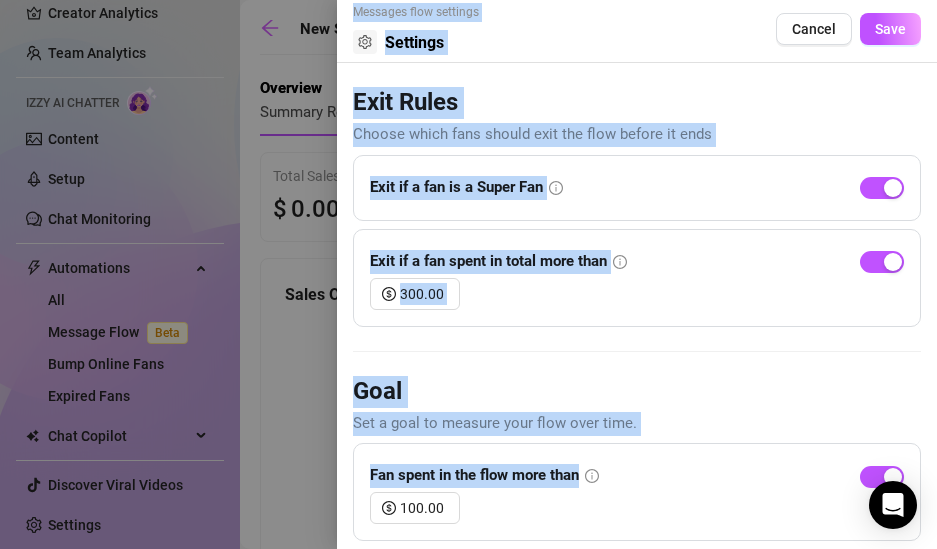 click on "Home Creator Analytics Team Analytics Izzy AI Chatter Content Setup Chat Monitoring Automations All Message Flow Beta Bump Online Fans Expired Fans Chat Copilot All AI Reply Message Library Fan CRM Discover Viral Videos Settings Izzy AI Chatter New Subscriber Funnel Draft Builder Statistics Save Set Live Overview Summary Report 0 Started 0 % ( 0 ) Completed 0 % ( 0 ) Running — Goal Total Sales $ 0 .00 Fans Bought 0 Fans Reached 0 Messages Sent 0 Sales Over Time No data No sales data available Top Performing PPVs Message Fans received Conversion Revenue No data No data Change Log Changed By When Addison Gray a few seconds ago 1 Ittie bittie 😇 Messages flow settings Settings Cancel Save Exit Rules Choose which fans should exit the flow before it ends Exit if a fan is a Super Fan Exit if a fan spent in total more than 300.00 Goal Set a goal to measure your flow over time. Fan spent in the flow more than 100.00" at bounding box center [468, 274] 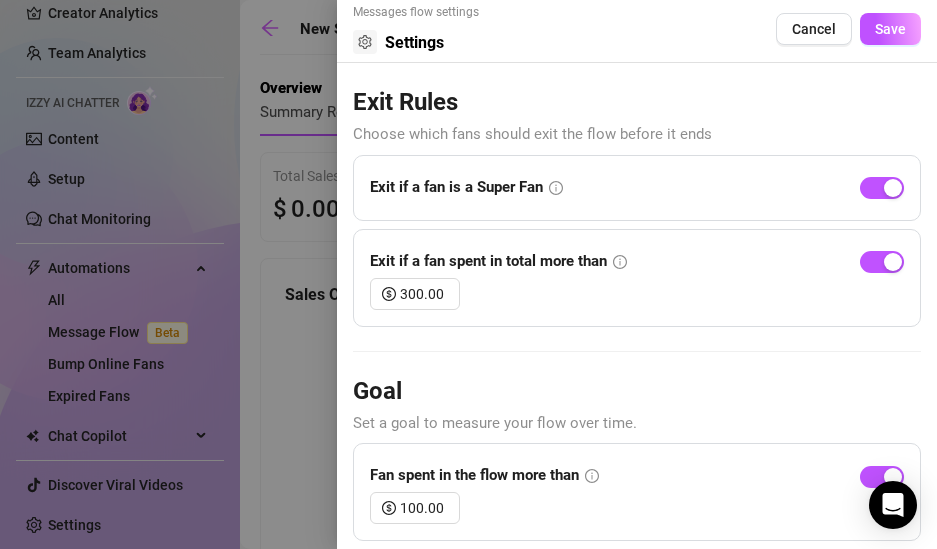 drag, startPoint x: 681, startPoint y: 373, endPoint x: 678, endPoint y: 508, distance: 135.03333 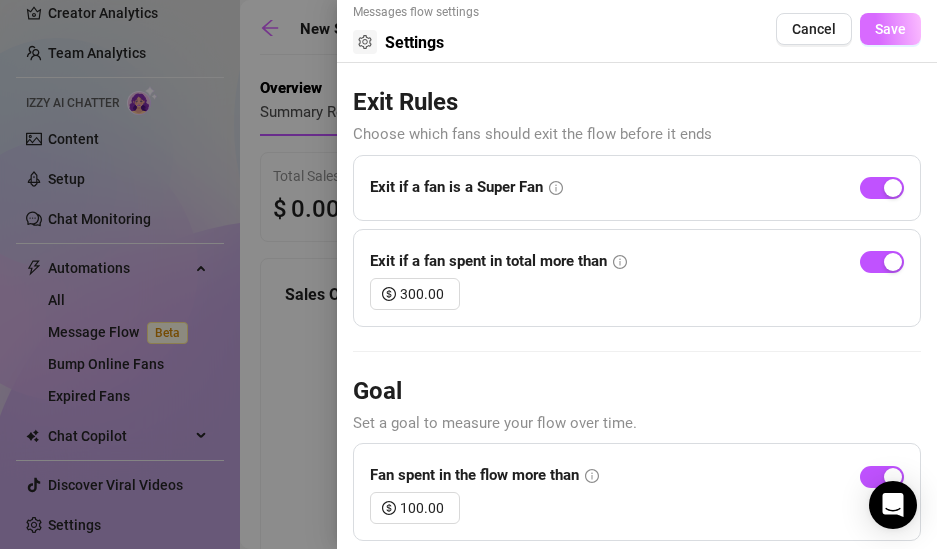click on "Save" at bounding box center (890, 29) 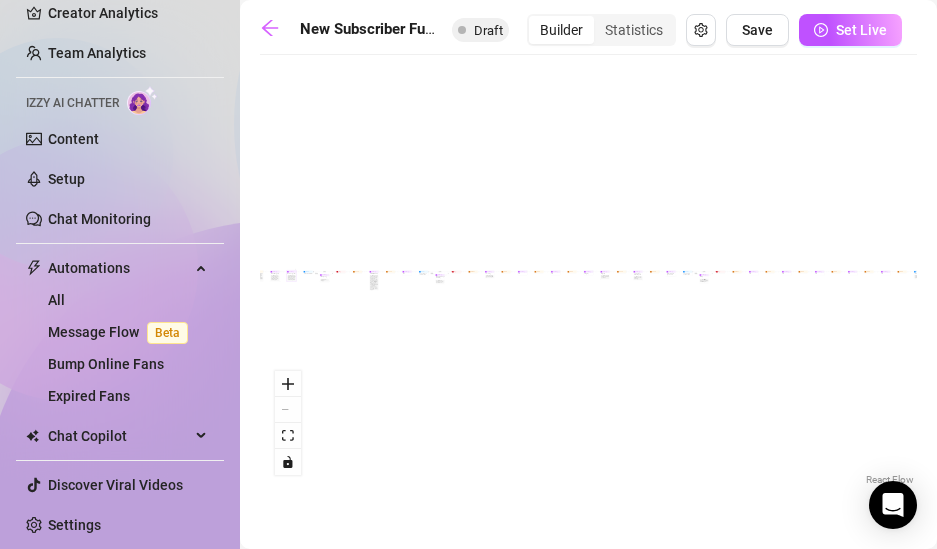 click on "Send Message Welcome message (2nd) Note: Splitting the welcome message makes it feel like it was sent by the creator. In the second message you can ask the fan a question." at bounding box center [292, 275] 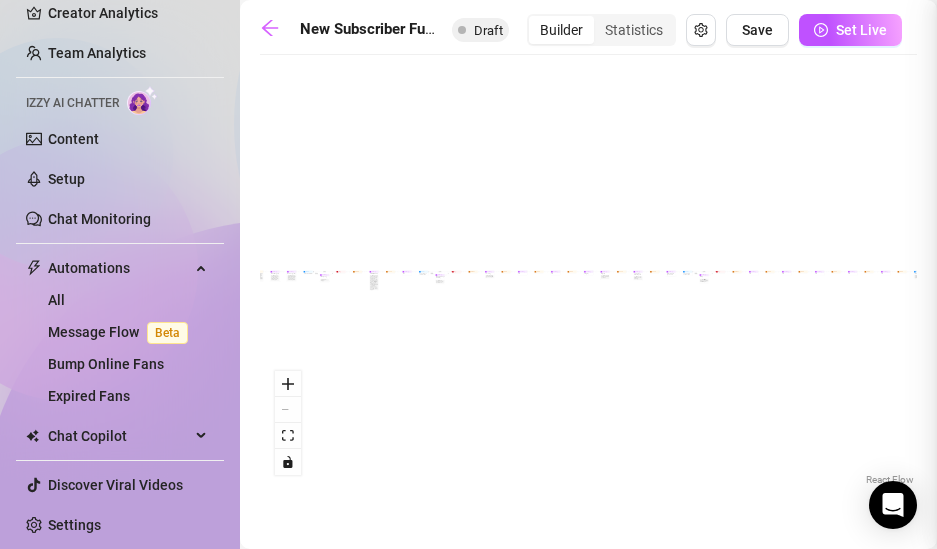 type on "Second part of the welcome message" 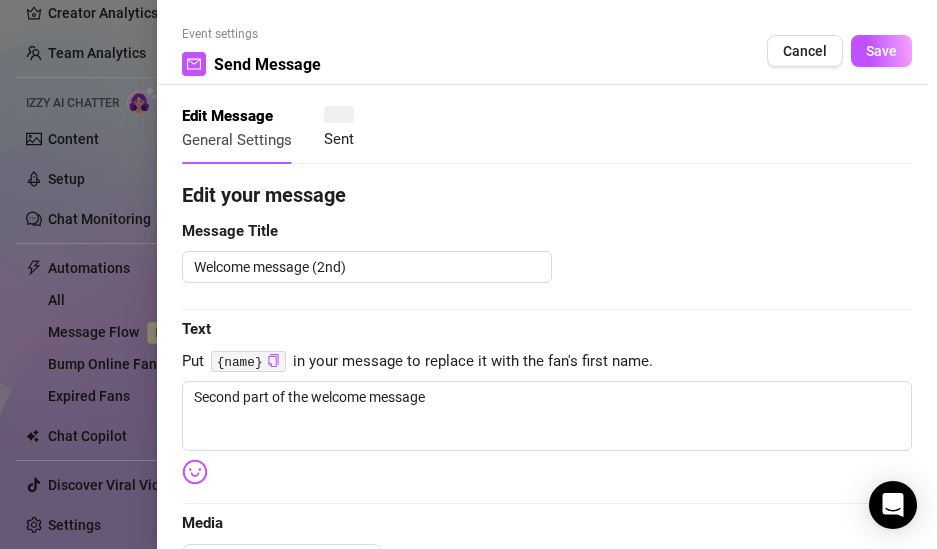 type 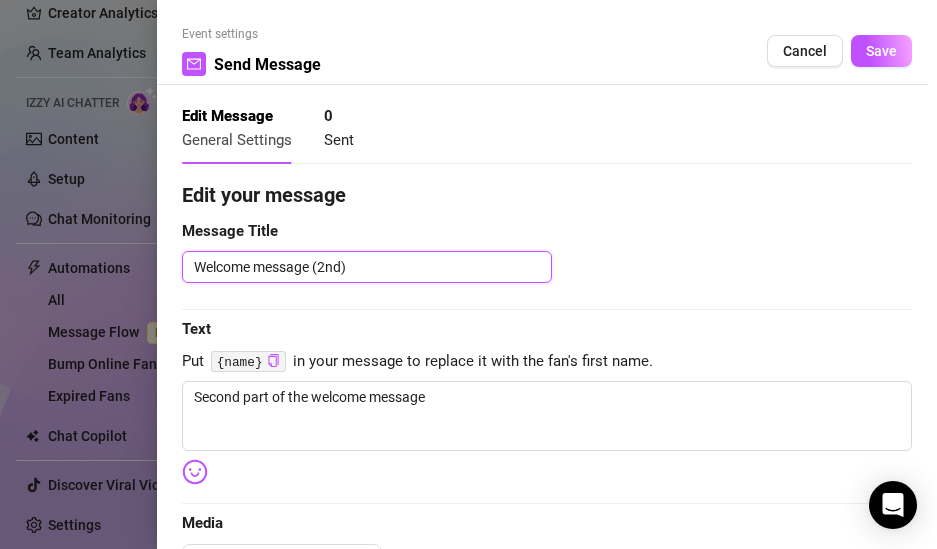 drag, startPoint x: 350, startPoint y: 282, endPoint x: 246, endPoint y: 562, distance: 298.69046 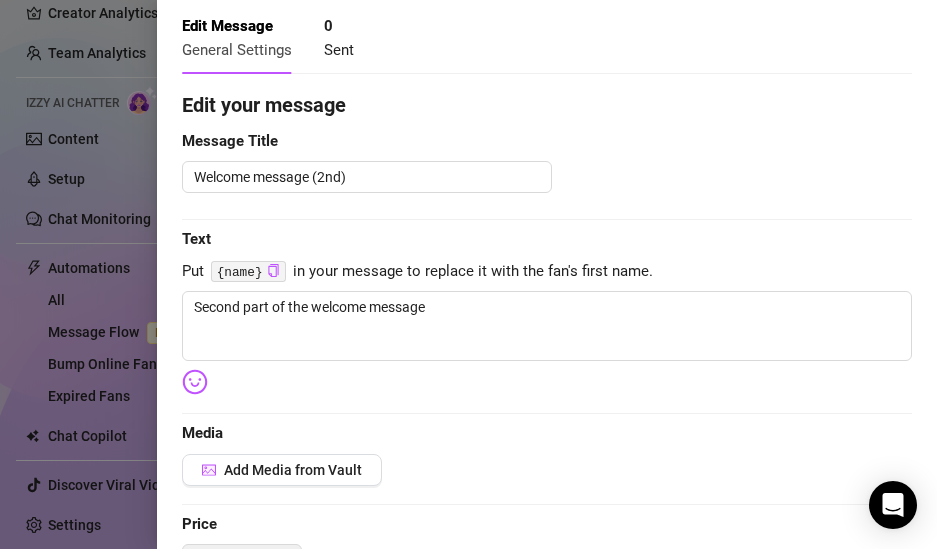 scroll, scrollTop: 87, scrollLeft: 0, axis: vertical 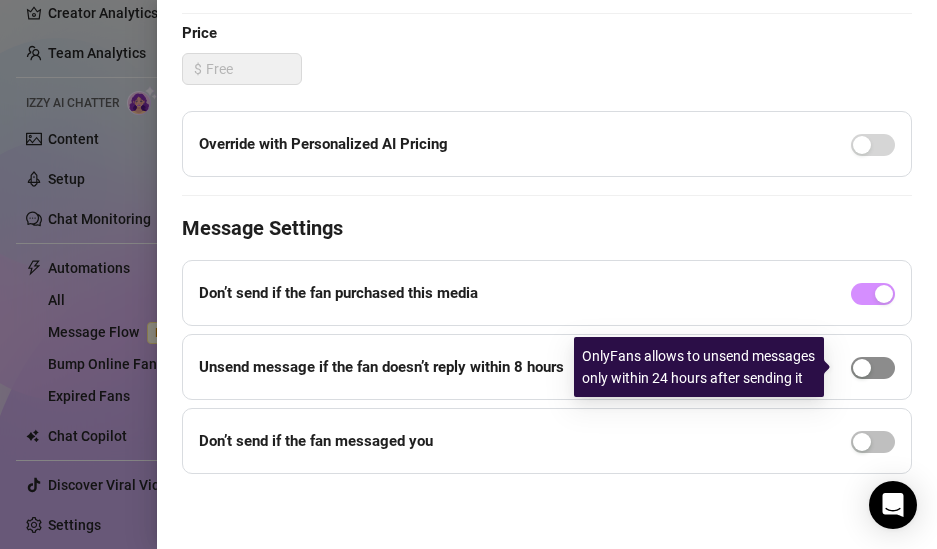 click at bounding box center (862, 368) 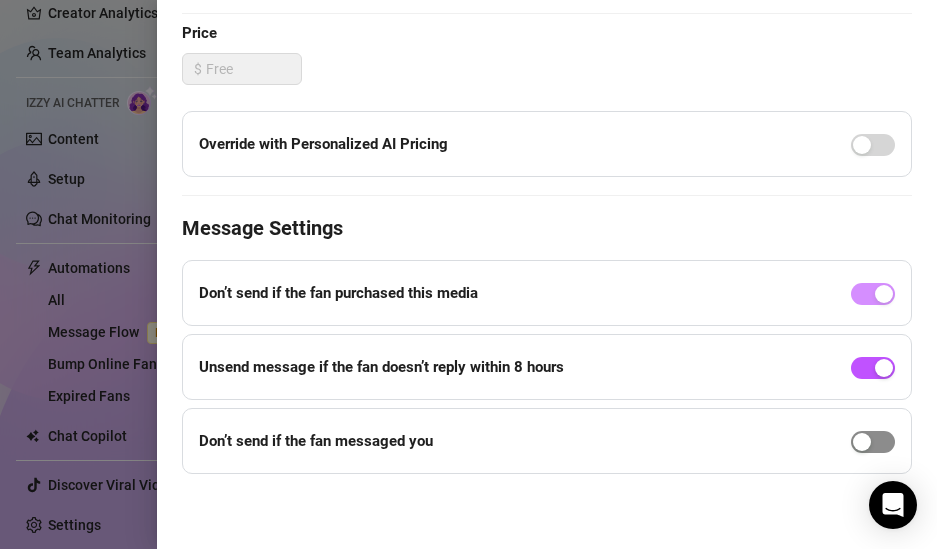click at bounding box center (862, 442) 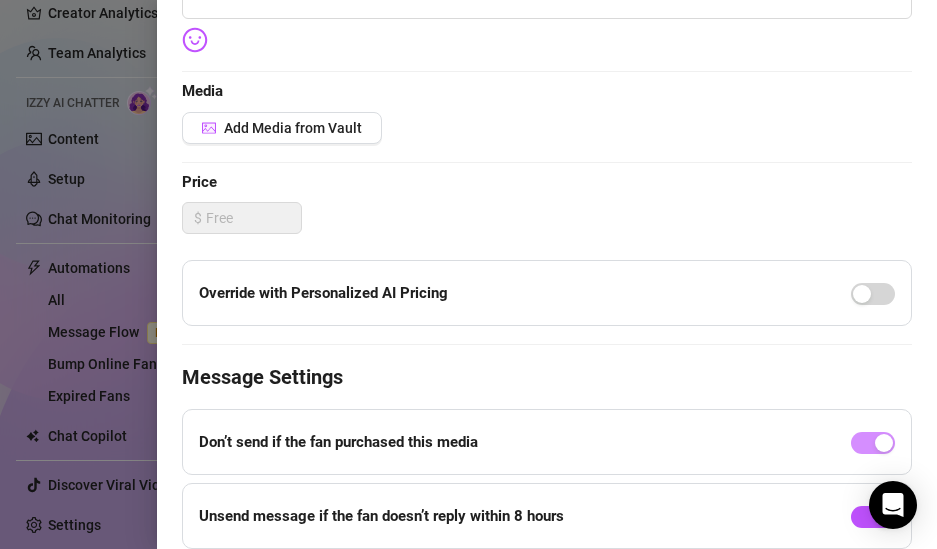 scroll, scrollTop: 611, scrollLeft: 0, axis: vertical 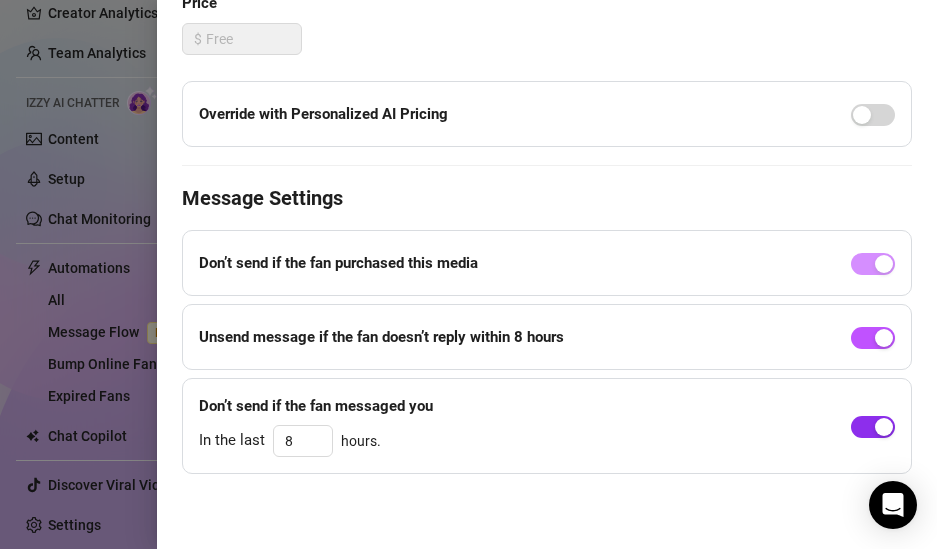 click at bounding box center [884, 427] 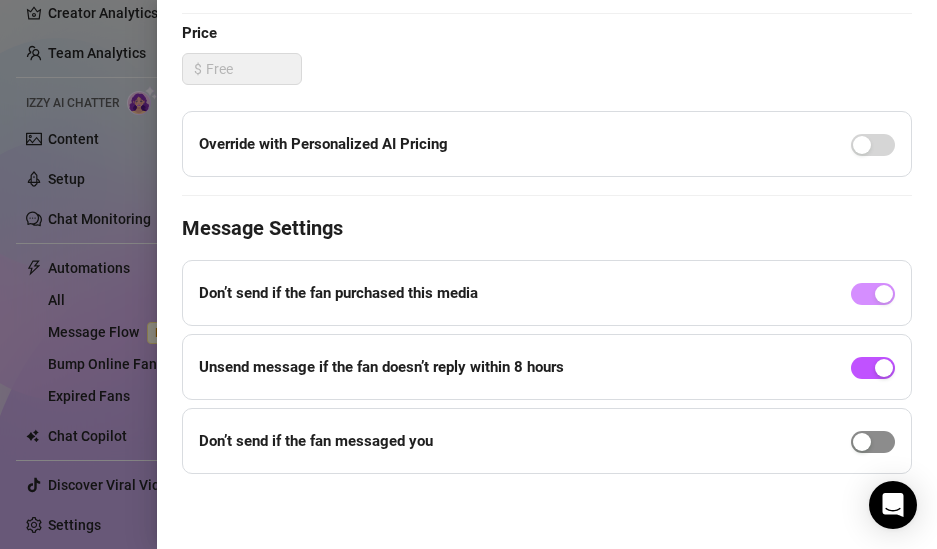 scroll, scrollTop: 581, scrollLeft: 0, axis: vertical 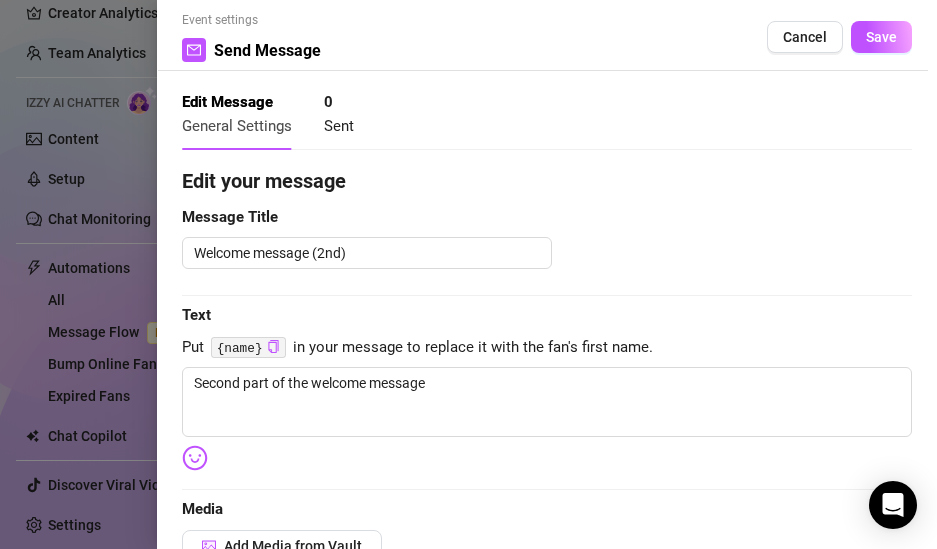 click at bounding box center [468, 274] 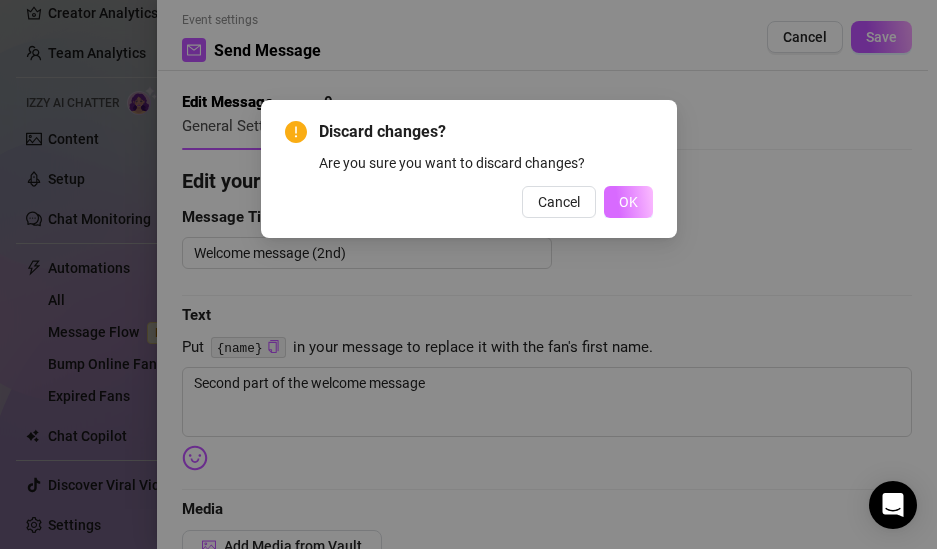 click on "OK" at bounding box center (628, 202) 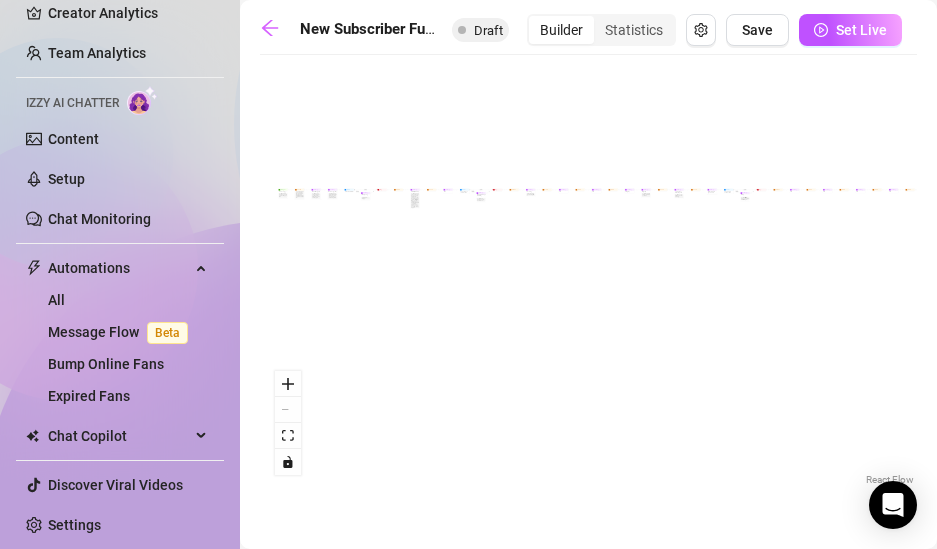 drag, startPoint x: 280, startPoint y: 287, endPoint x: 321, endPoint y: 207, distance: 89.89438 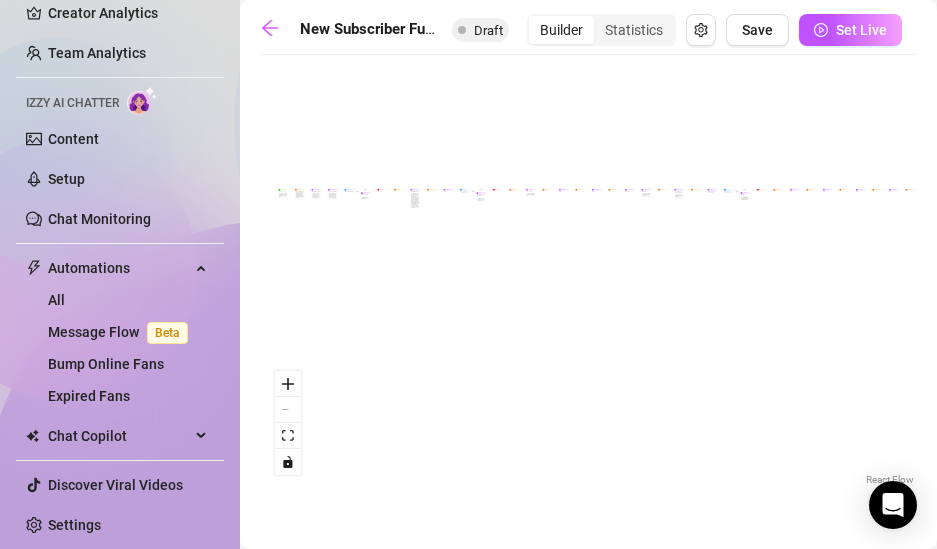 click on "If True If True If True If False If False If False If True If False Merge Merge Merge Send Message Regular set Send Message Exclusive set Condition Spent  above  $ 100 Note:     Send 2 different sets for spenders and low-spenders Wait for  1d  Send Message PPV Wait for  2d  Send Message PPV Wait for  1d  Send Message PPV Wait for  1d  Send Message PPV Wait for  1d  Send Message PPV Send Message Follow up Note: Create FOMO by saying you're about to delete the last PPV you sent Condition Wait  4  hours, then check if purchased last message Wait for  1d  Send Message PPV (part 2) Note: Split the message into 2 messages to make it look more authentic Send Message Follow up message Note: Nudge fans to message you Condition Wait  1  hours, then check if replied Send Message Discounted offer to anyone who didn't buy Note: Send the set for discounted price, "only for the next few hours" Condition Wait  12  hours, then check if purchased last message Starting Event New Subscriber Trigger Note: Wait for  4m Note: Note:" at bounding box center [588, 277] 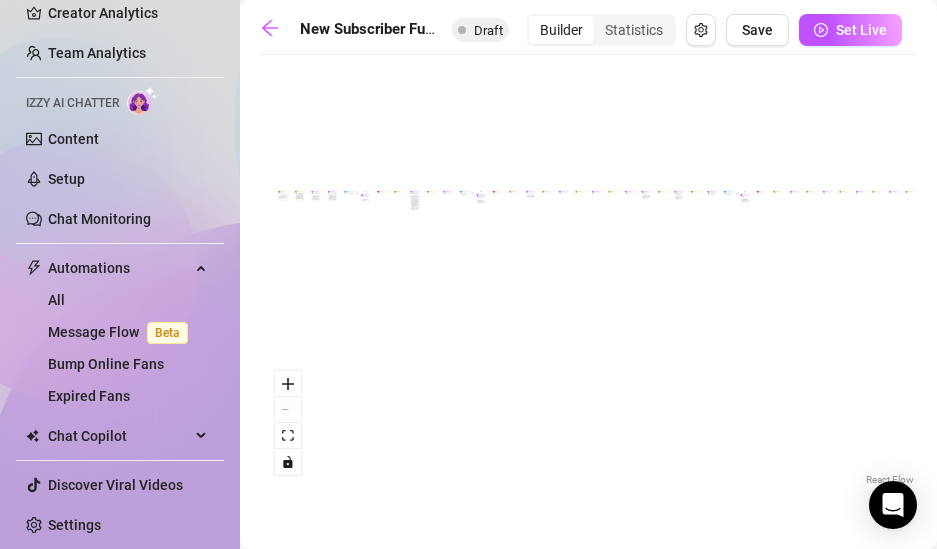 click on "Sell content to new fans - from the moment they subscribe until they spend $300" at bounding box center (283, 198) 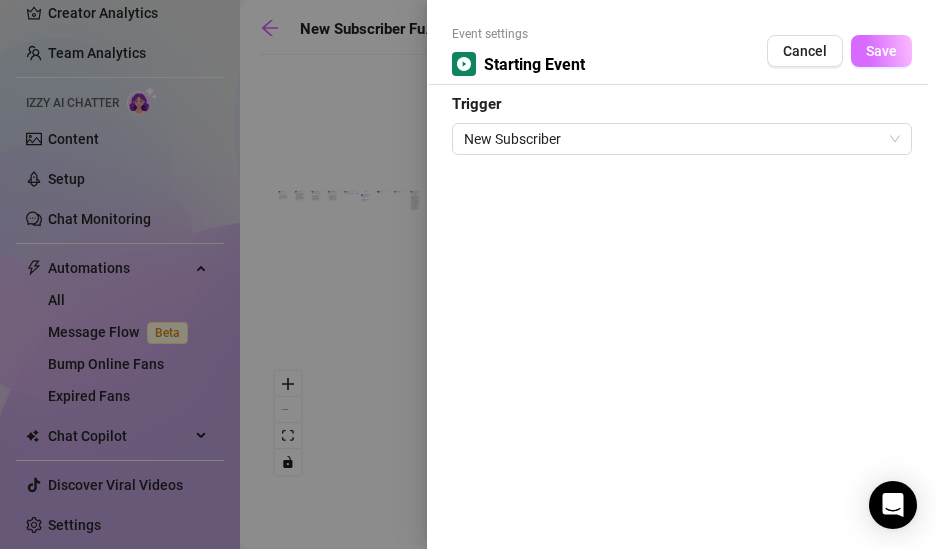 click on "Save" at bounding box center [881, 51] 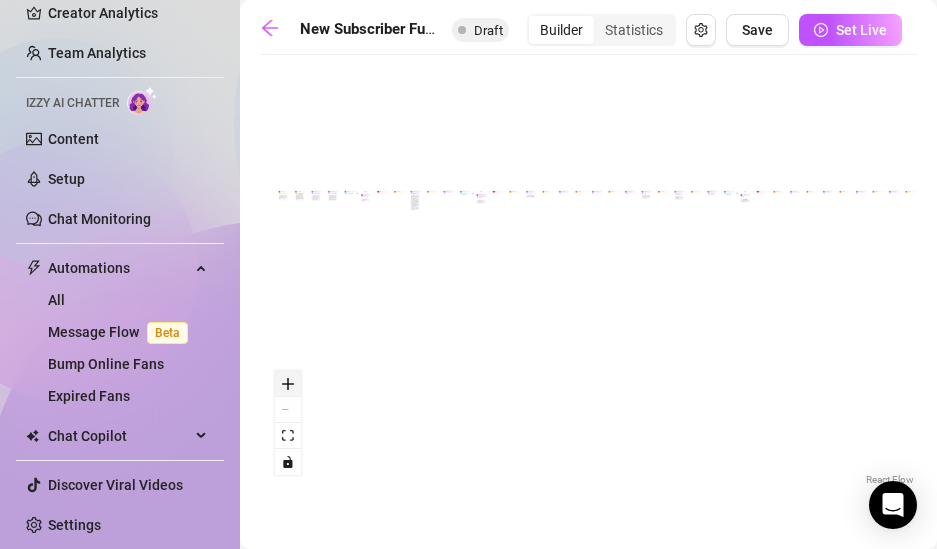 click 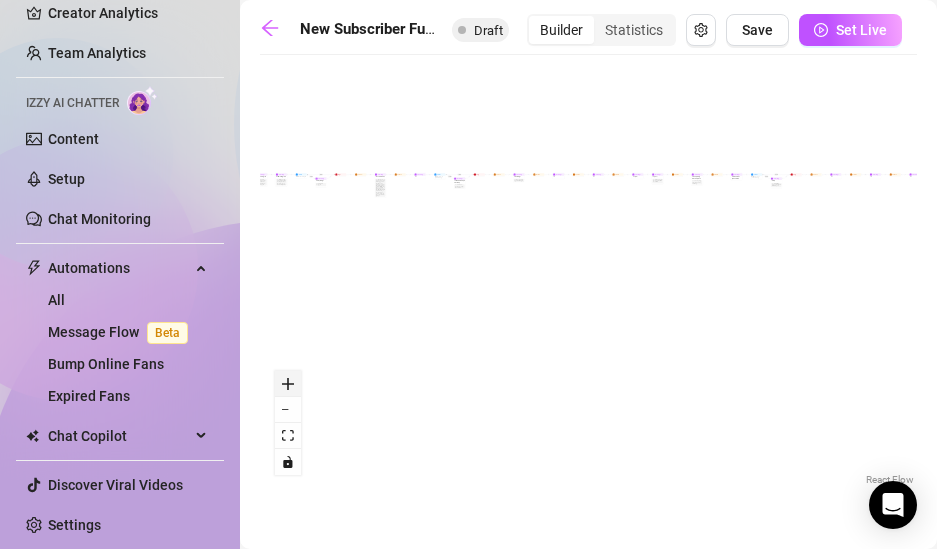 click 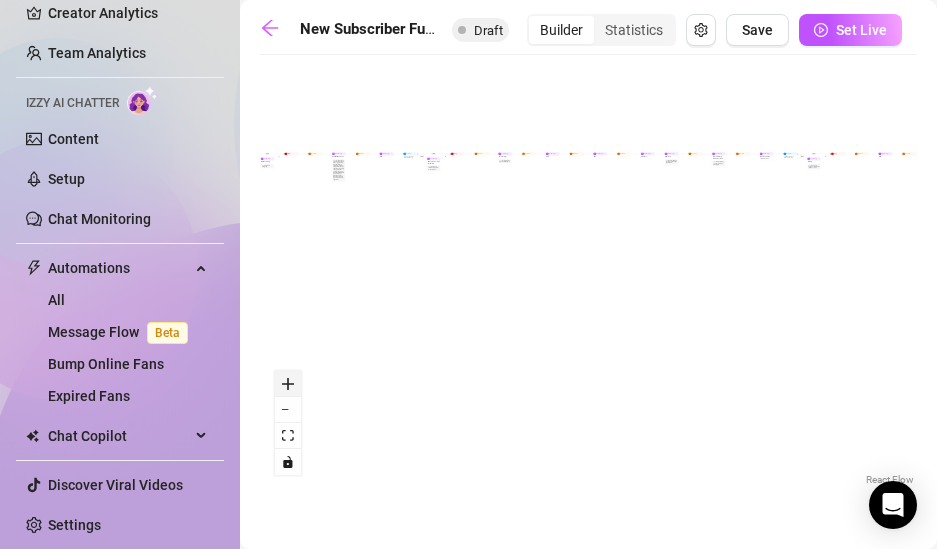 click 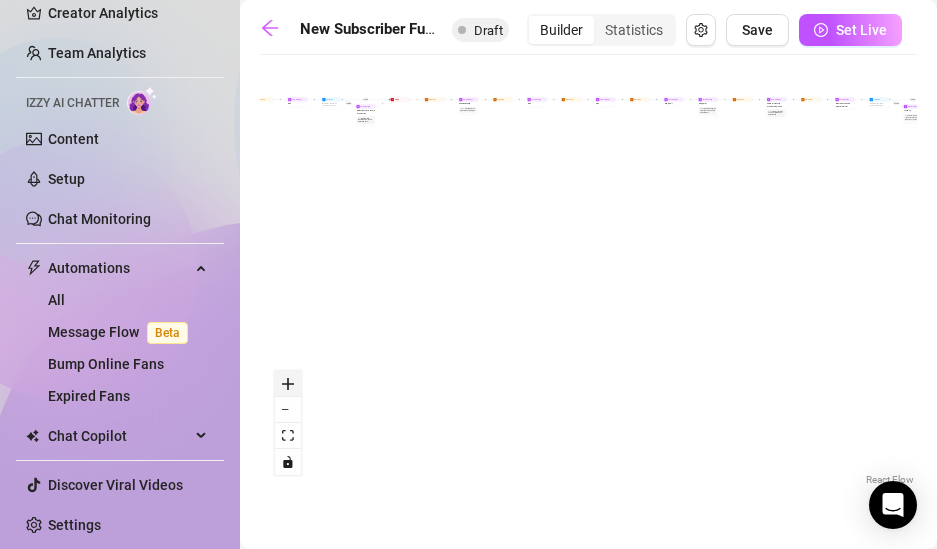 click 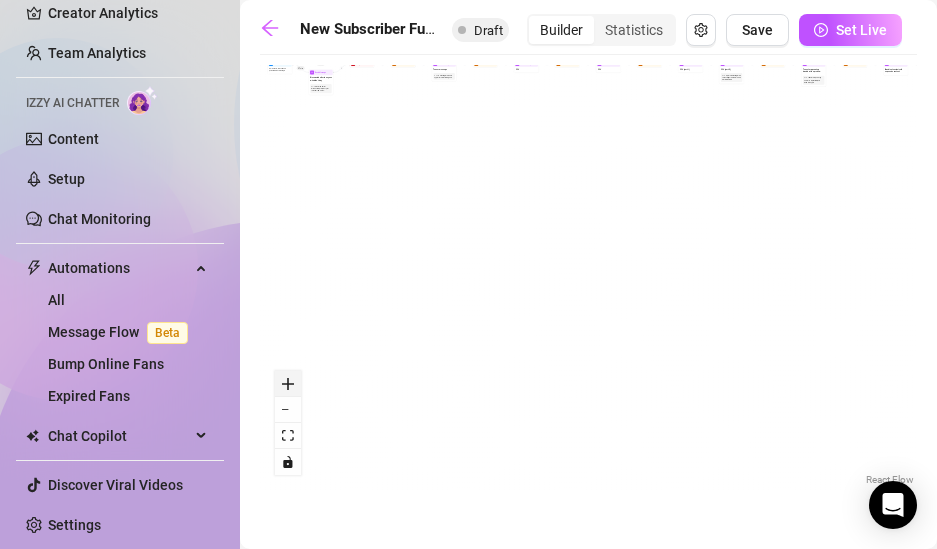 click 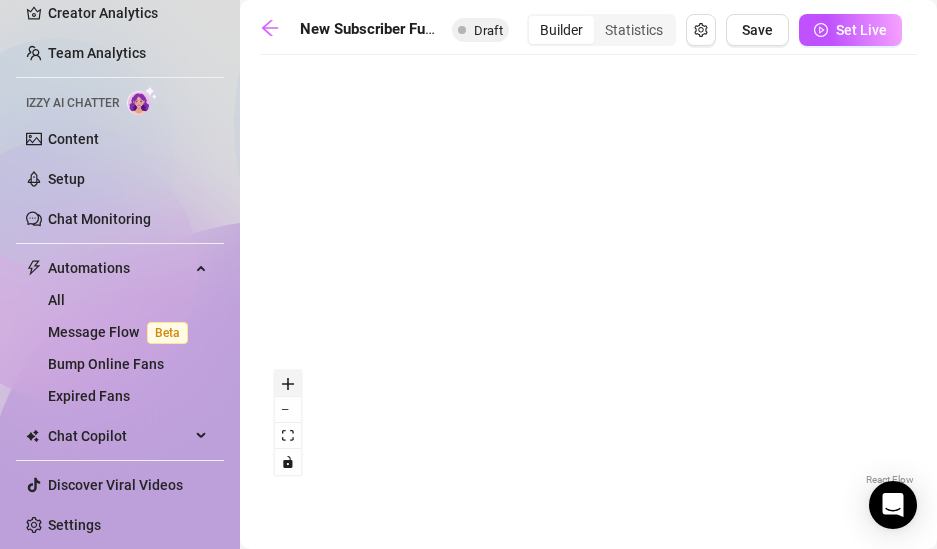 click 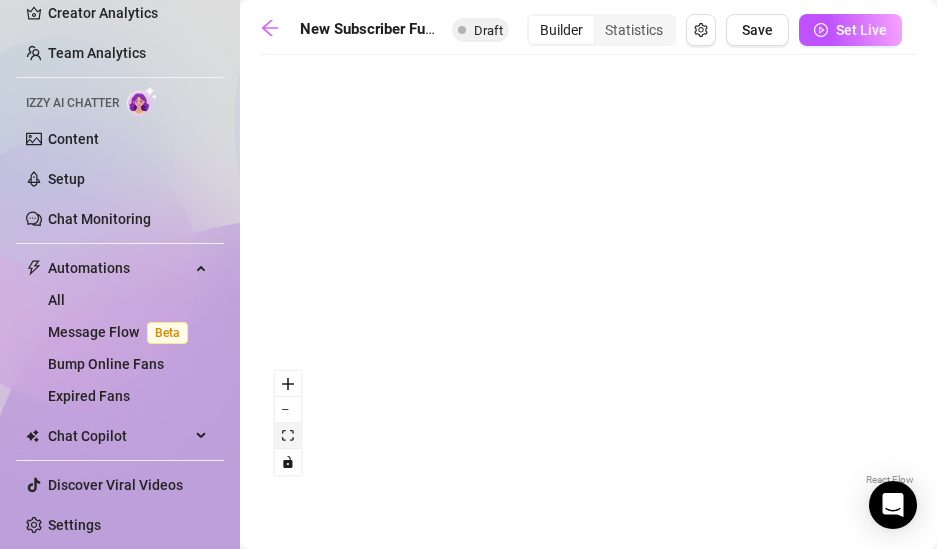 click 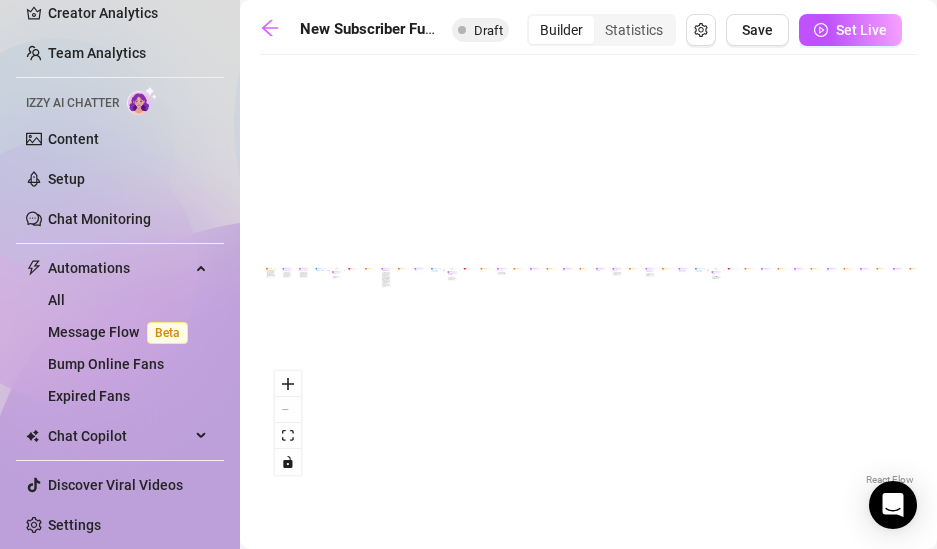 drag, startPoint x: 282, startPoint y: 269, endPoint x: 294, endPoint y: 266, distance: 12.369317 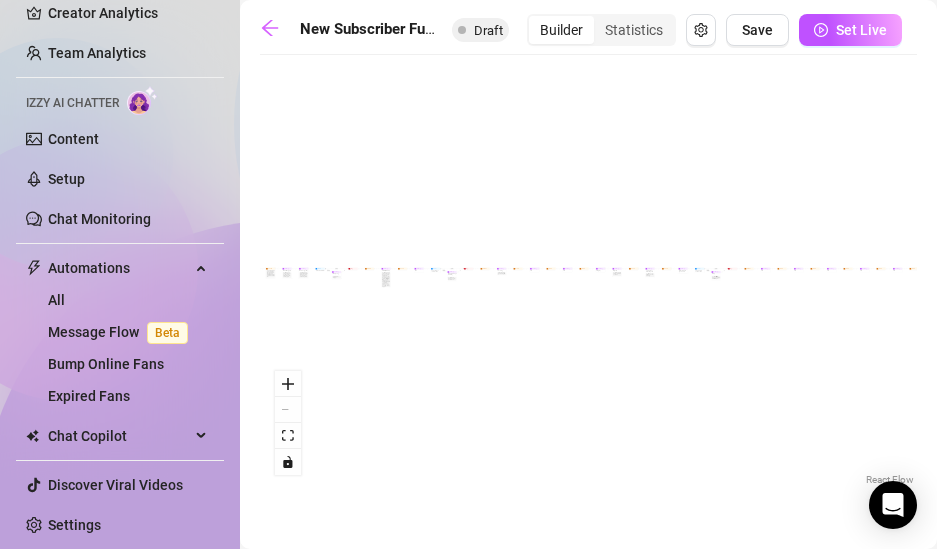 click on "If True If True If True If False If False If False If True If False Merge Merge Merge Send Message Regular set Send Message Exclusive set Condition Spent  above  $ 100 Note:     Send 2 different sets for spenders and low-spenders Wait for  1d  Send Message PPV Wait for  2d  Send Message PPV Wait for  1d  Send Message PPV Wait for  1d  Send Message PPV Wait for  1d  Send Message PPV Send Message Follow up Note: Create FOMO by saying you're about to delete the last PPV you sent Condition Wait  4  hours, then check if purchased last message Wait for  1d  Send Message PPV (part 2) Note: Split the message into 2 messages to make it look more authentic Send Message Follow up message Note: Nudge fans to message you Condition Wait  1  hours, then check if replied Send Message Discounted offer to anyone who didn't buy Note: Send the set for discounted price, "only for the next few hours" Condition Wait  12  hours, then check if purchased last message Starting Event New Subscriber Trigger Note: Wait for  4m Note: Note:" at bounding box center (588, 277) 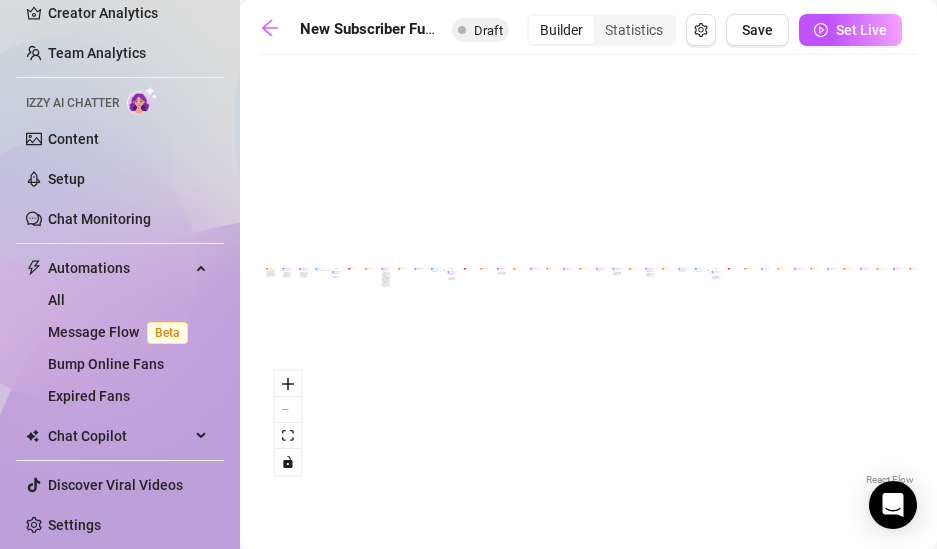 click on "If True If True If True If False If False If False If True If False Merge Merge Merge Send Message Regular set Send Message Exclusive set Condition Spent  above  $ 100 Note:     Send 2 different sets for spenders and low-spenders Wait for  1d  Send Message PPV Wait for  2d  Send Message PPV Wait for  1d  Send Message PPV Wait for  1d  Send Message PPV Wait for  1d  Send Message PPV Send Message Follow up Note: Create FOMO by saying you're about to delete the last PPV you sent Condition Wait  4  hours, then check if purchased last message Wait for  1d  Send Message PPV (part 2) Note: Split the message into 2 messages to make it look more authentic Send Message Follow up message Note: Nudge fans to message you Condition Wait  1  hours, then check if replied Send Message Discounted offer to anyone who didn't buy Note: Send the set for discounted price, "only for the next few hours" Condition Wait  12  hours, then check if purchased last message Starting Event New Subscriber Trigger Note: Wait for  4m Note: Note:" at bounding box center [588, 277] 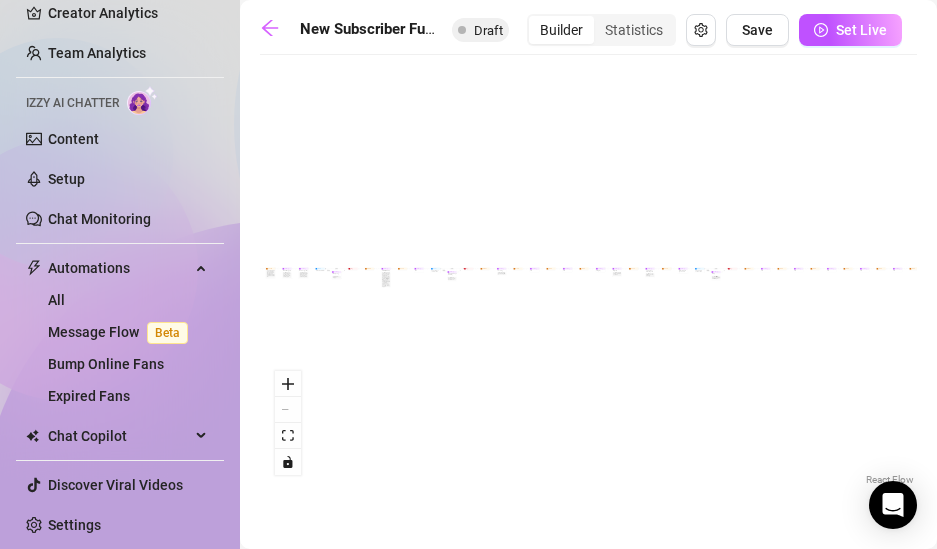 click on "If True If True If True If False If False If False If True If False Merge Merge Merge Send Message Regular set Send Message Exclusive set Condition Spent  above  $ 100 Note:     Send 2 different sets for spenders and low-spenders Wait for  1d  Send Message PPV Wait for  2d  Send Message PPV Wait for  1d  Send Message PPV Wait for  1d  Send Message PPV Wait for  1d  Send Message PPV Send Message Follow up Note: Create FOMO by saying you're about to delete the last PPV you sent Condition Wait  4  hours, then check if purchased last message Wait for  1d  Send Message PPV (part 2) Note: Split the message into 2 messages to make it look more authentic Send Message Follow up message Note: Nudge fans to message you Condition Wait  1  hours, then check if replied Send Message Discounted offer to anyone who didn't buy Note: Send the set for discounted price, "only for the next few hours" Condition Wait  12  hours, then check if purchased last message Starting Event New Subscriber Trigger Note: Wait for  4m Note: Note:" at bounding box center (588, 277) 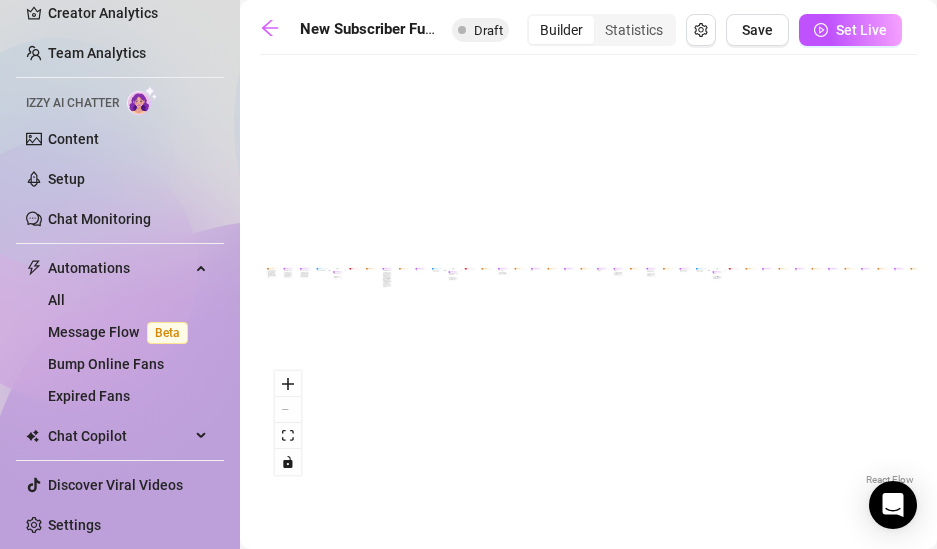 click on "If True If True If True If False If False If False If True If False Merge Merge Merge Send Message Regular set Send Message Exclusive set Condition Spent  above  $ 100 Note:     Send 2 different sets for spenders and low-spenders Wait for  1d  Send Message PPV Wait for  2d  Send Message PPV Wait for  1d  Send Message PPV Wait for  1d  Send Message PPV Wait for  1d  Send Message PPV Send Message Follow up Note: Create FOMO by saying you're about to delete the last PPV you sent Condition Wait  4  hours, then check if purchased last message Wait for  1d  Send Message PPV (part 2) Note: Split the message into 2 messages to make it look more authentic Send Message Follow up message Note: Nudge fans to message you Condition Wait  1  hours, then check if replied Send Message Discounted offer to anyone who didn't buy Note: Send the set for discounted price, "only for the next few hours" Condition Wait  12  hours, then check if purchased last message Starting Event New Subscriber Trigger Note: Wait for  4m Note: Note:" at bounding box center (588, 277) 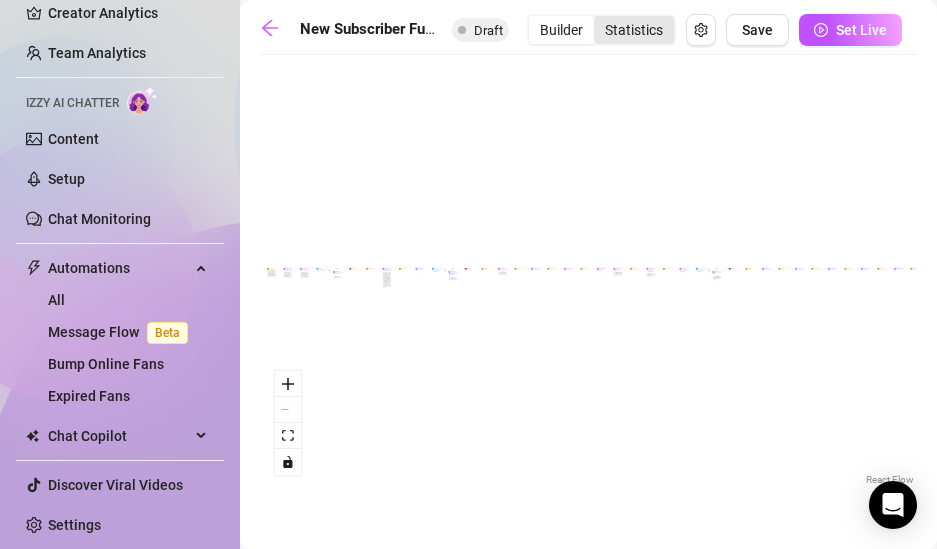 click on "Statistics" at bounding box center [634, 30] 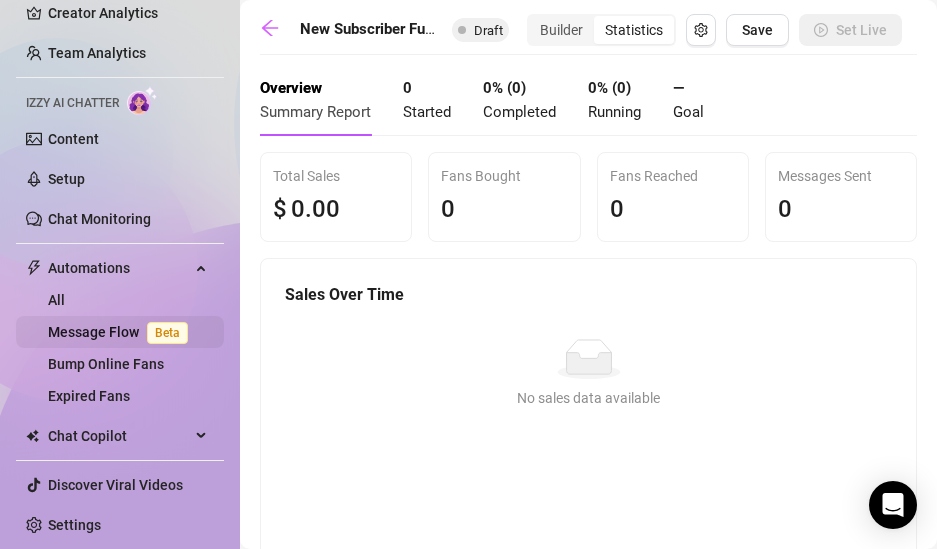 click on "Message Flow Beta" at bounding box center (122, 332) 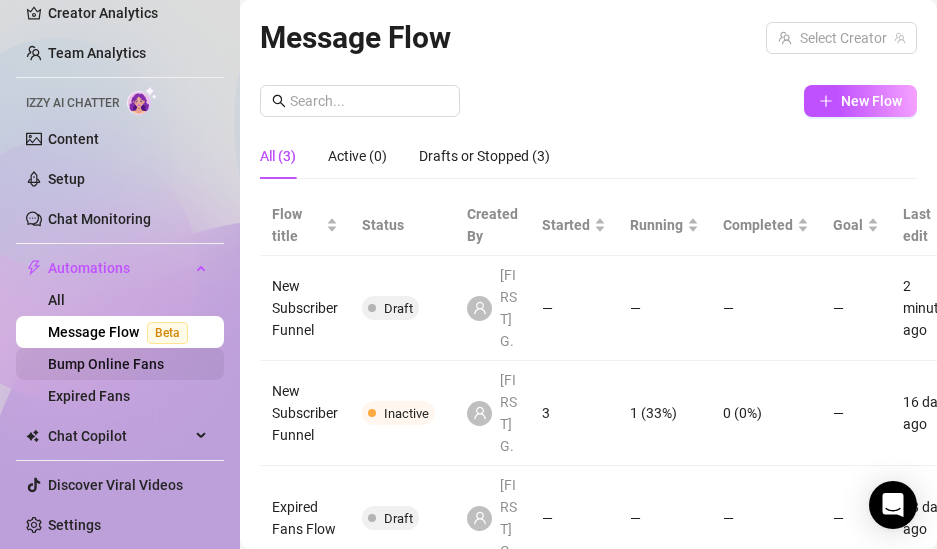 click on "Bump Online Fans" at bounding box center [106, 364] 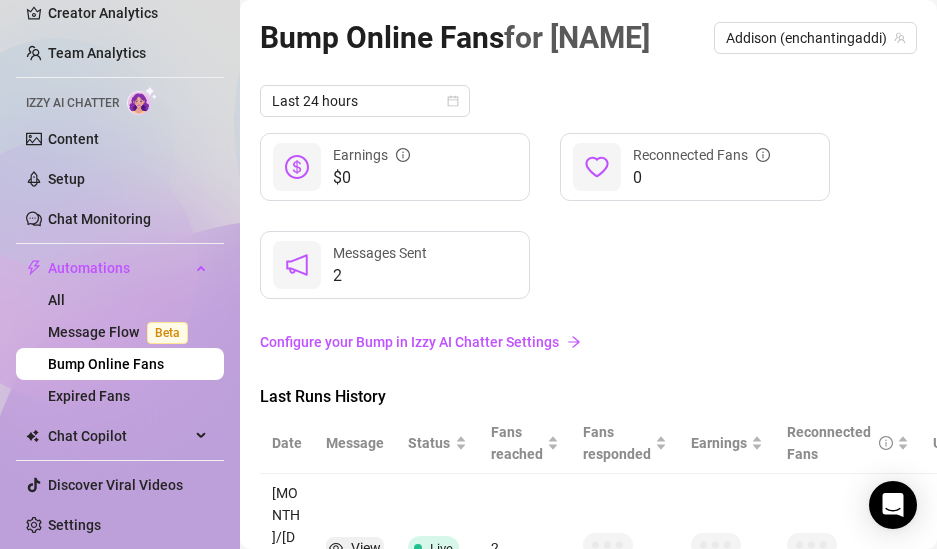 scroll, scrollTop: 105, scrollLeft: 0, axis: vertical 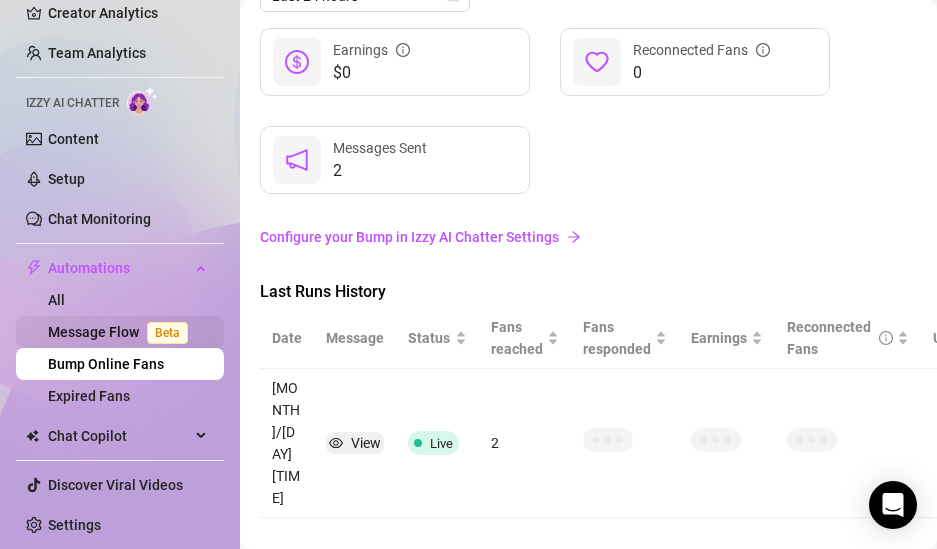 click on "Message Flow Beta" at bounding box center [122, 332] 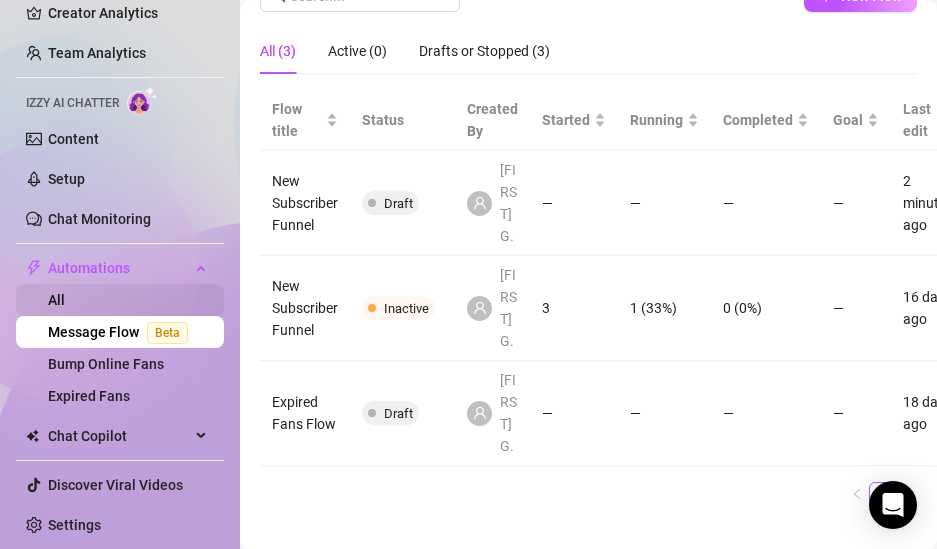 click on "All" at bounding box center [56, 300] 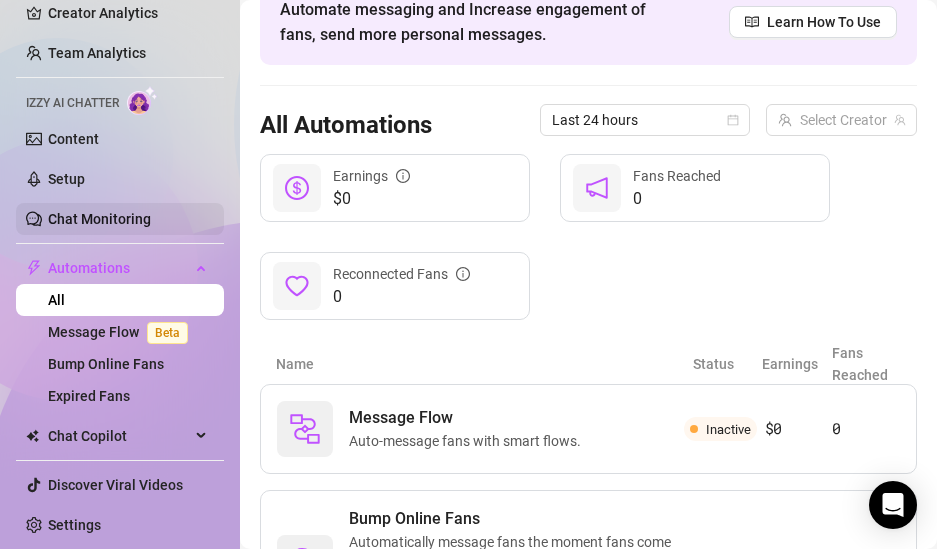 click on "Chat Monitoring" at bounding box center (99, 219) 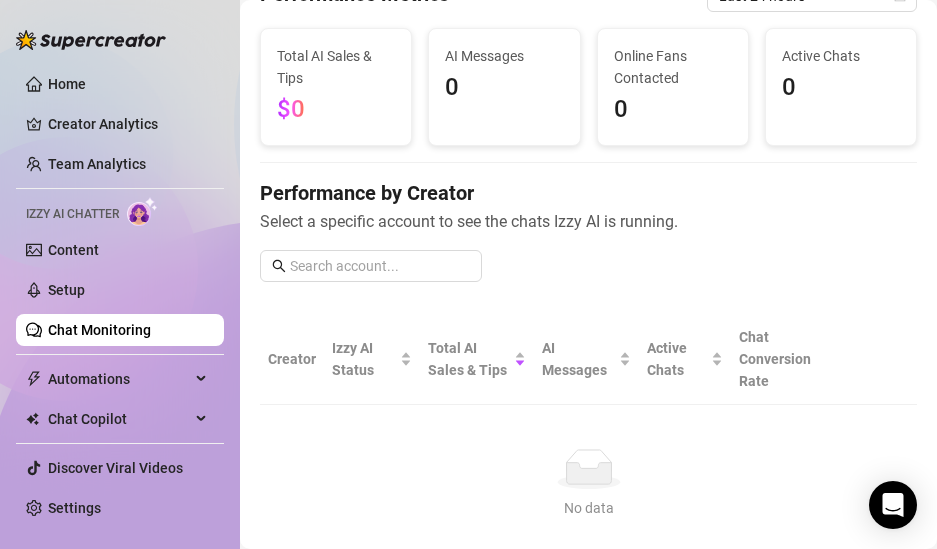 scroll, scrollTop: 0, scrollLeft: 0, axis: both 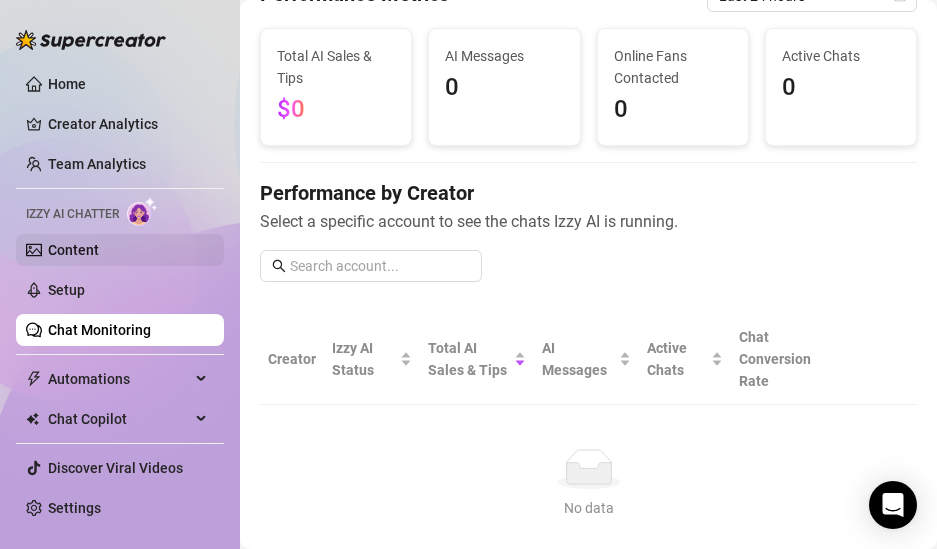 click on "Content" at bounding box center [73, 250] 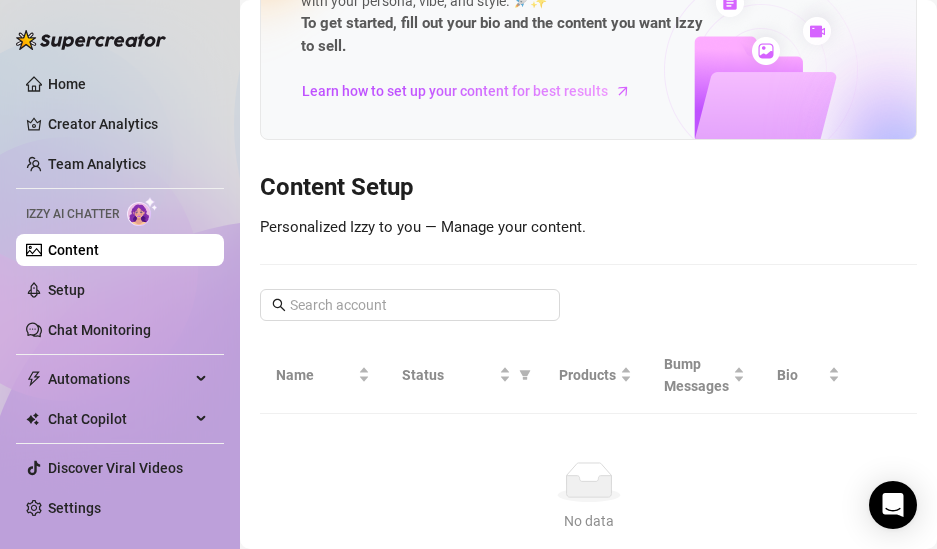 scroll, scrollTop: 105, scrollLeft: 0, axis: vertical 